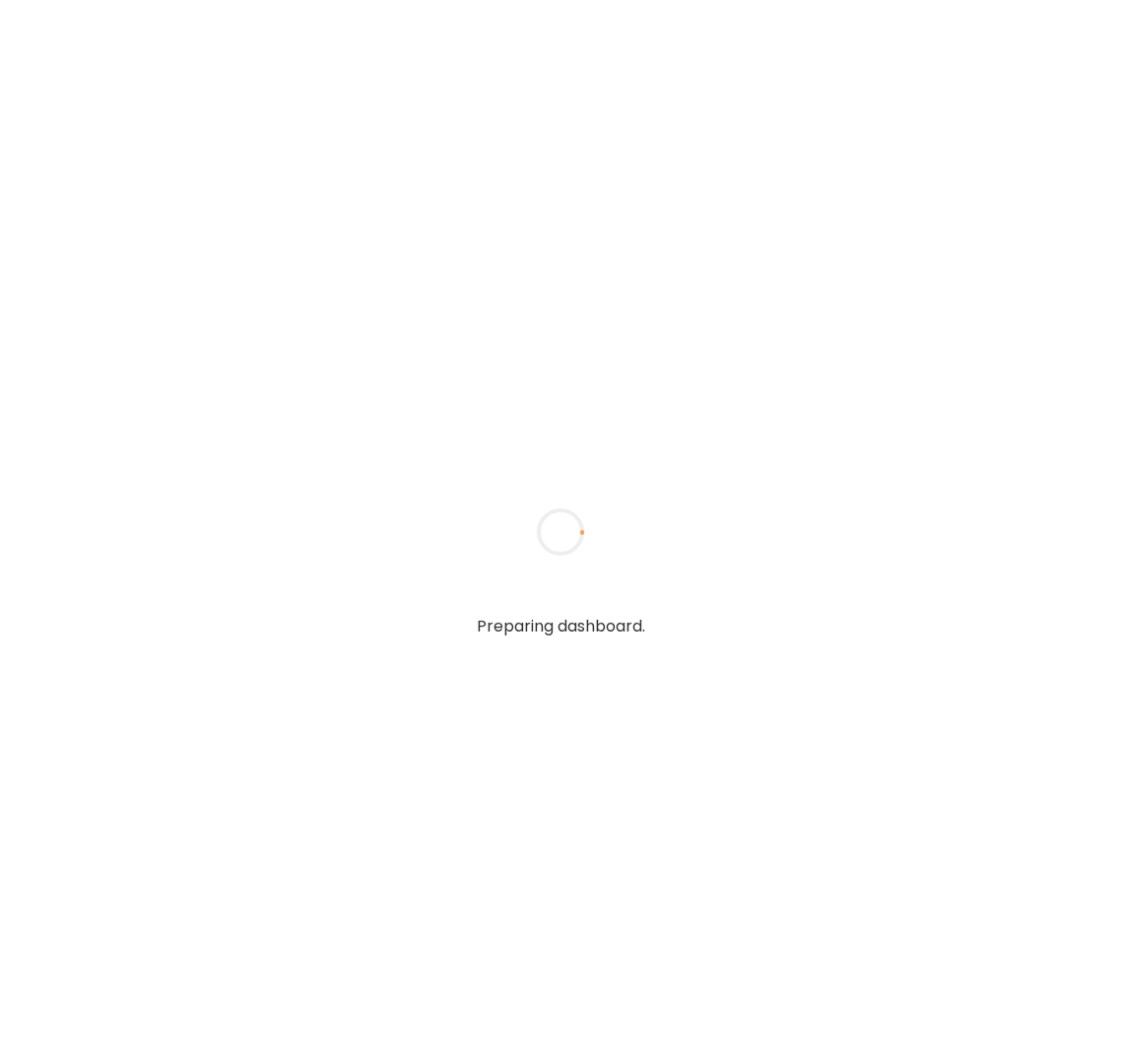 scroll, scrollTop: 0, scrollLeft: 0, axis: both 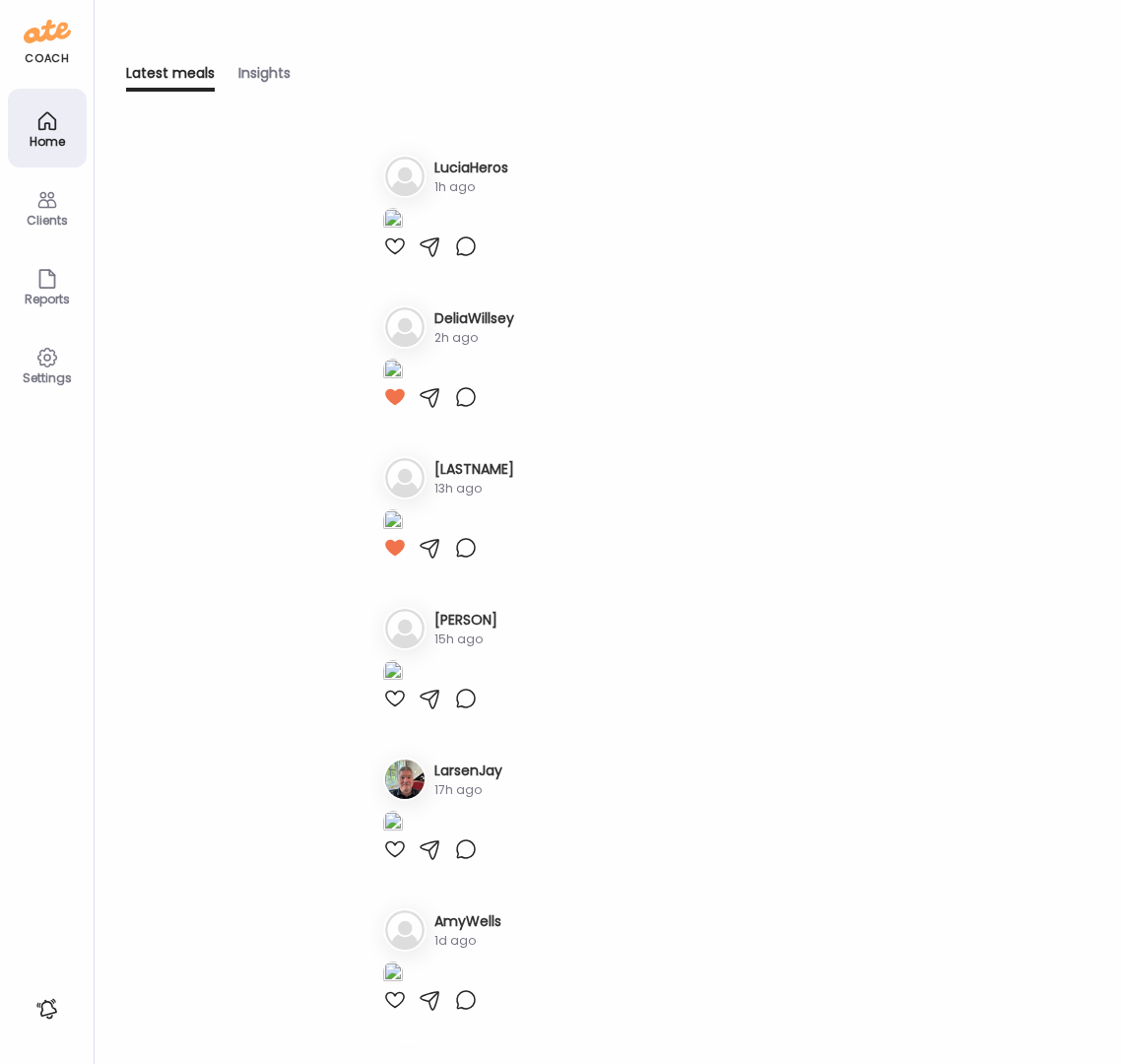 type on "**********" 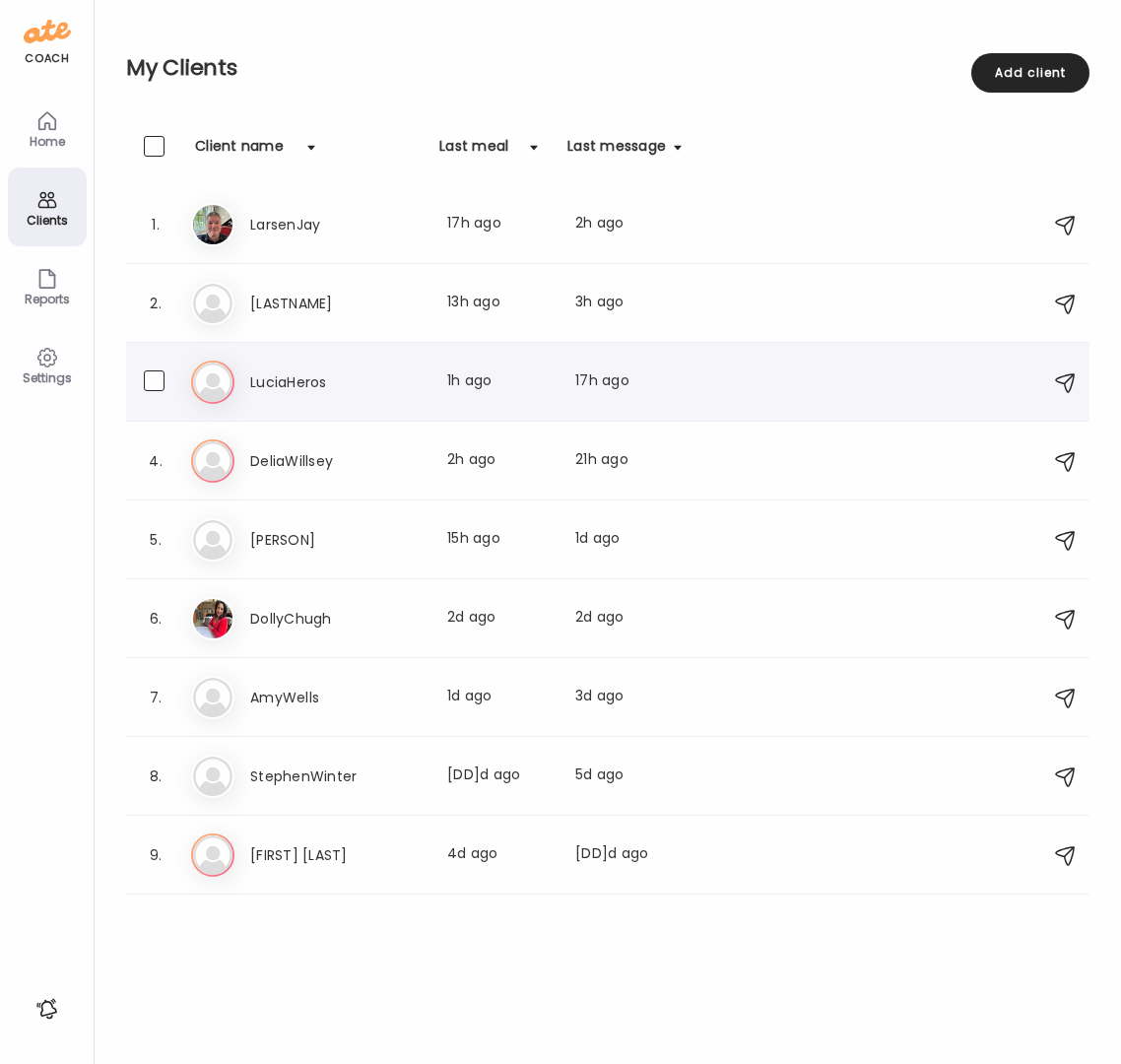 click on "LuciaHeros" at bounding box center [337, 382] 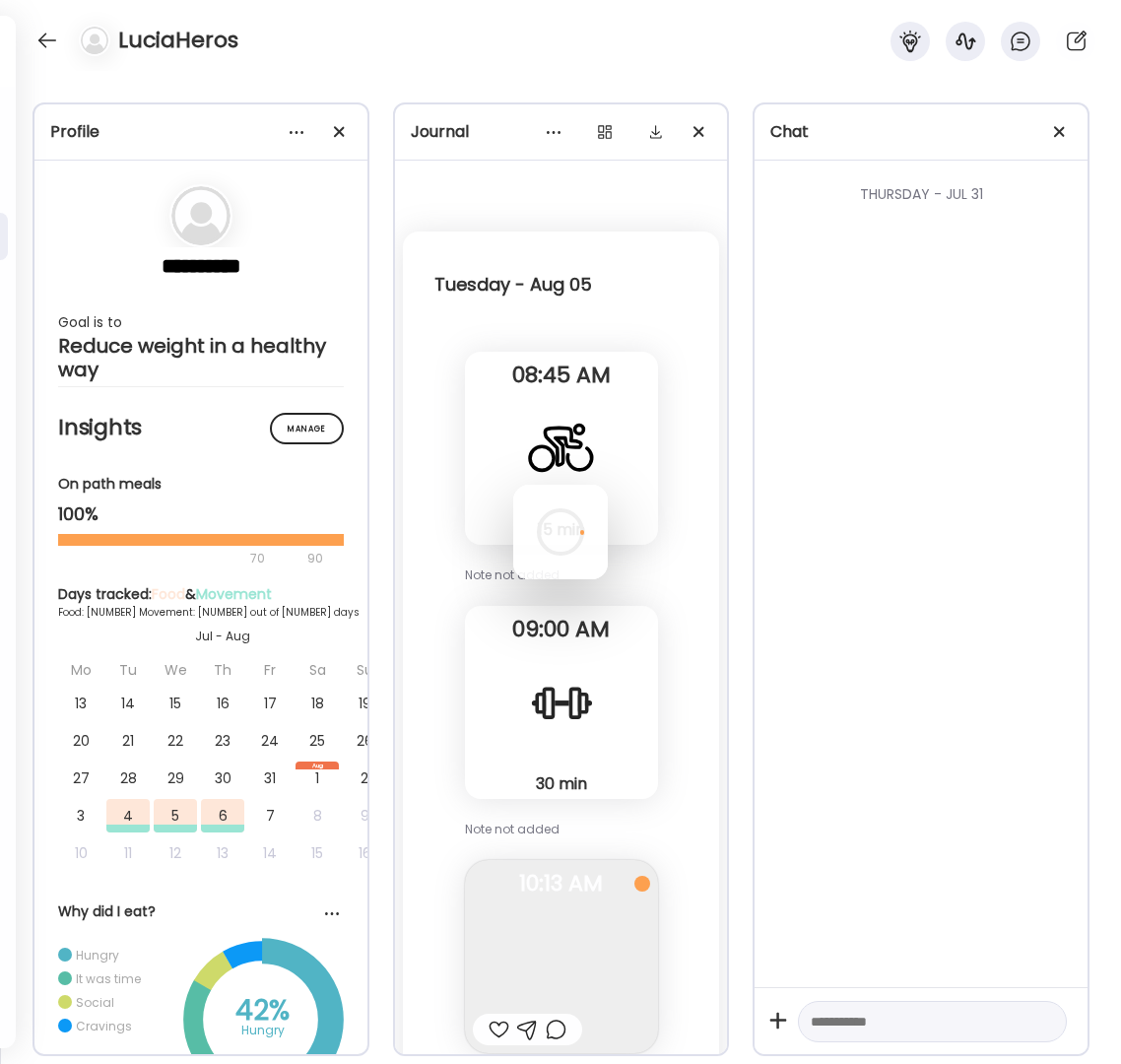 scroll, scrollTop: 0, scrollLeft: 0, axis: both 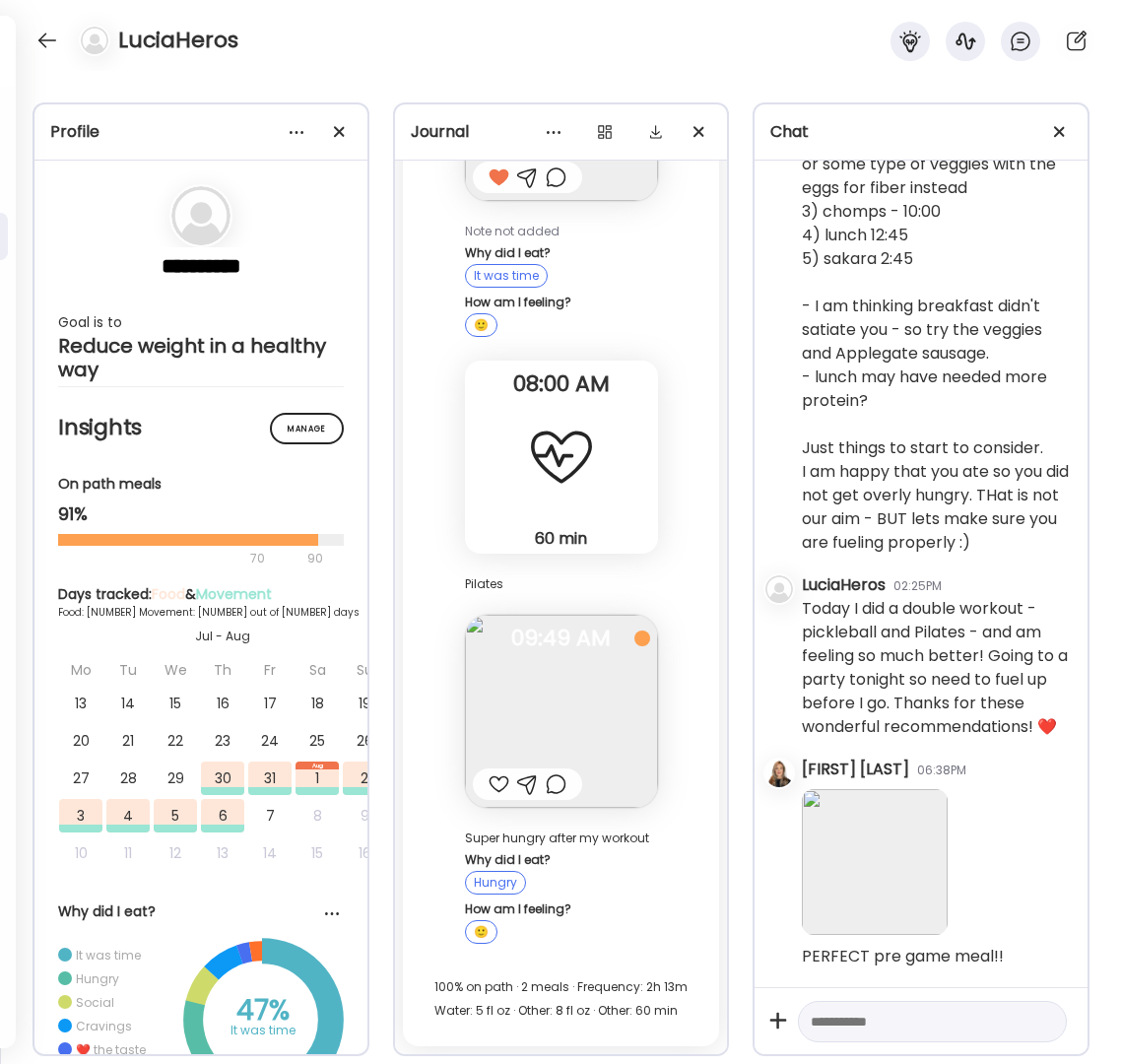 click at bounding box center [498, 784] 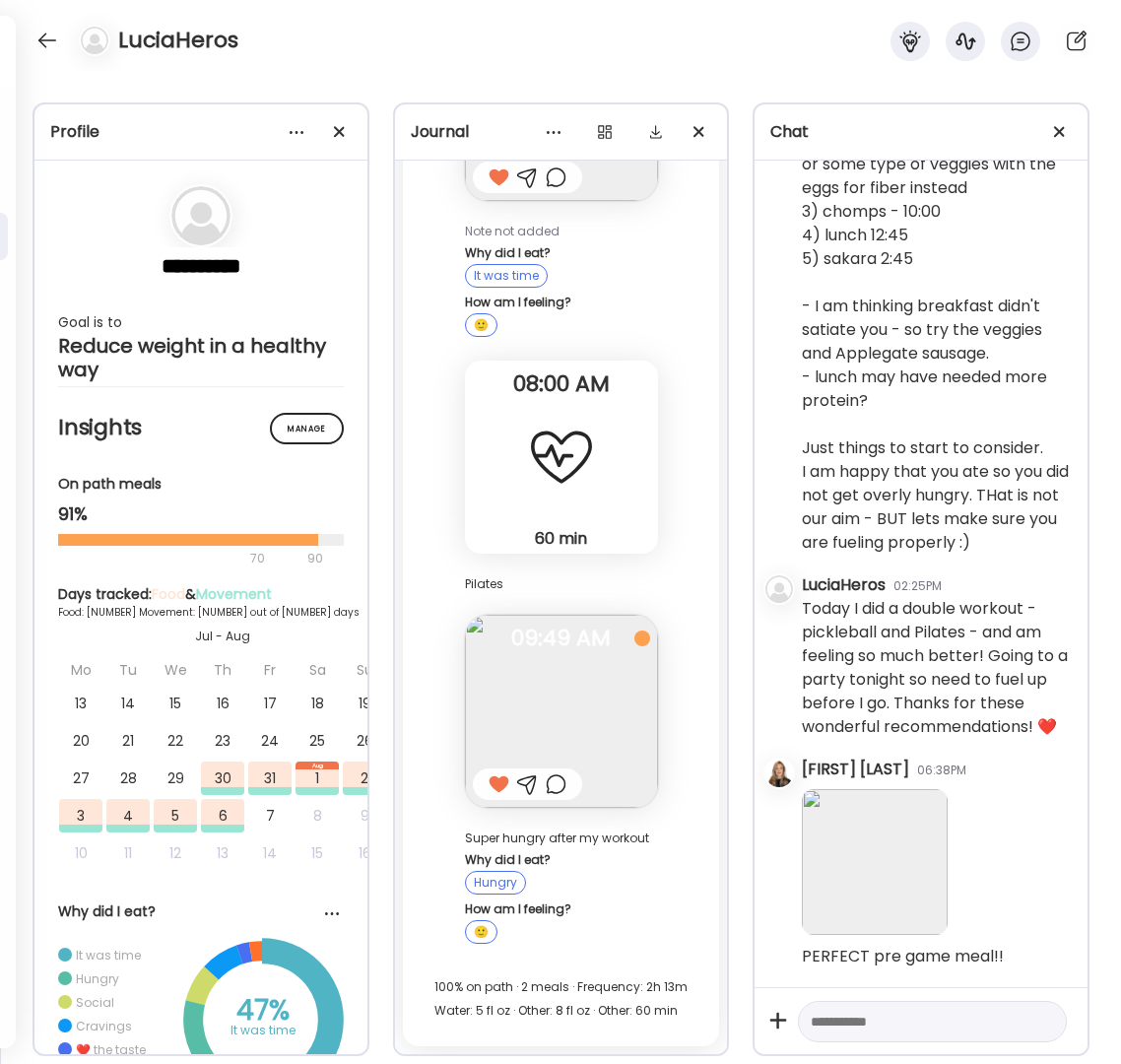 click at bounding box center (914, 1022) 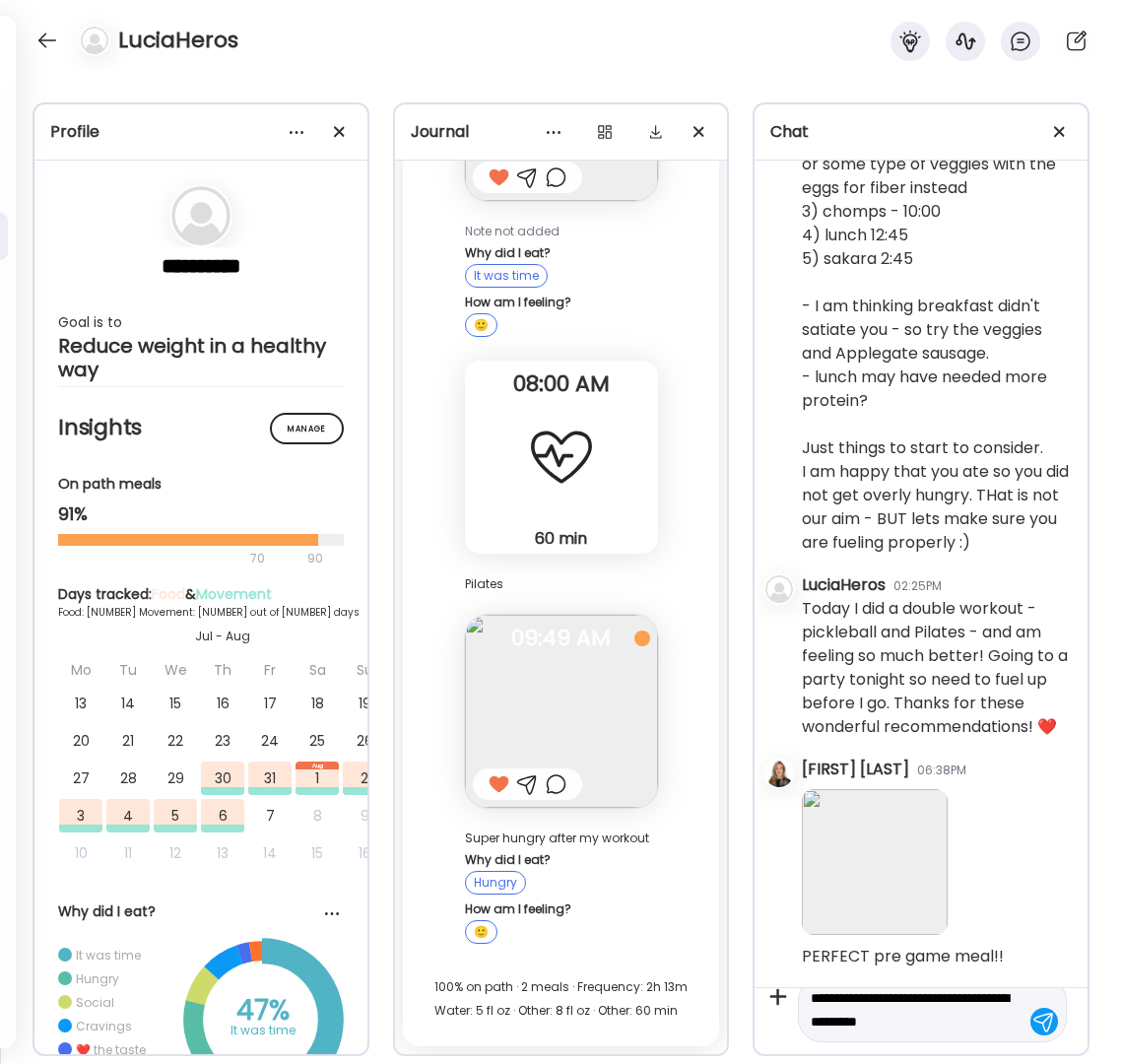 scroll, scrollTop: 46, scrollLeft: 0, axis: vertical 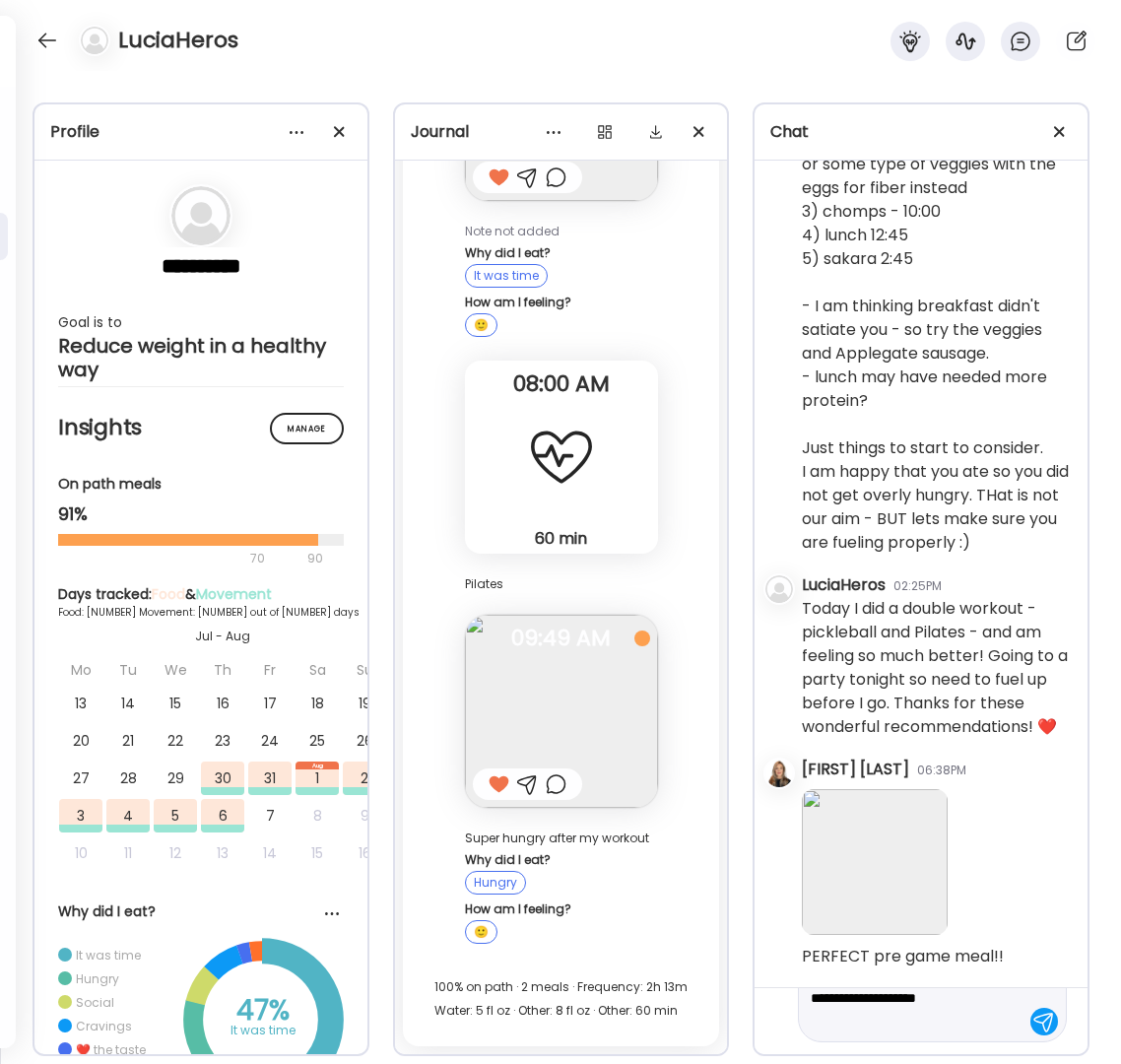 paste on "**********" 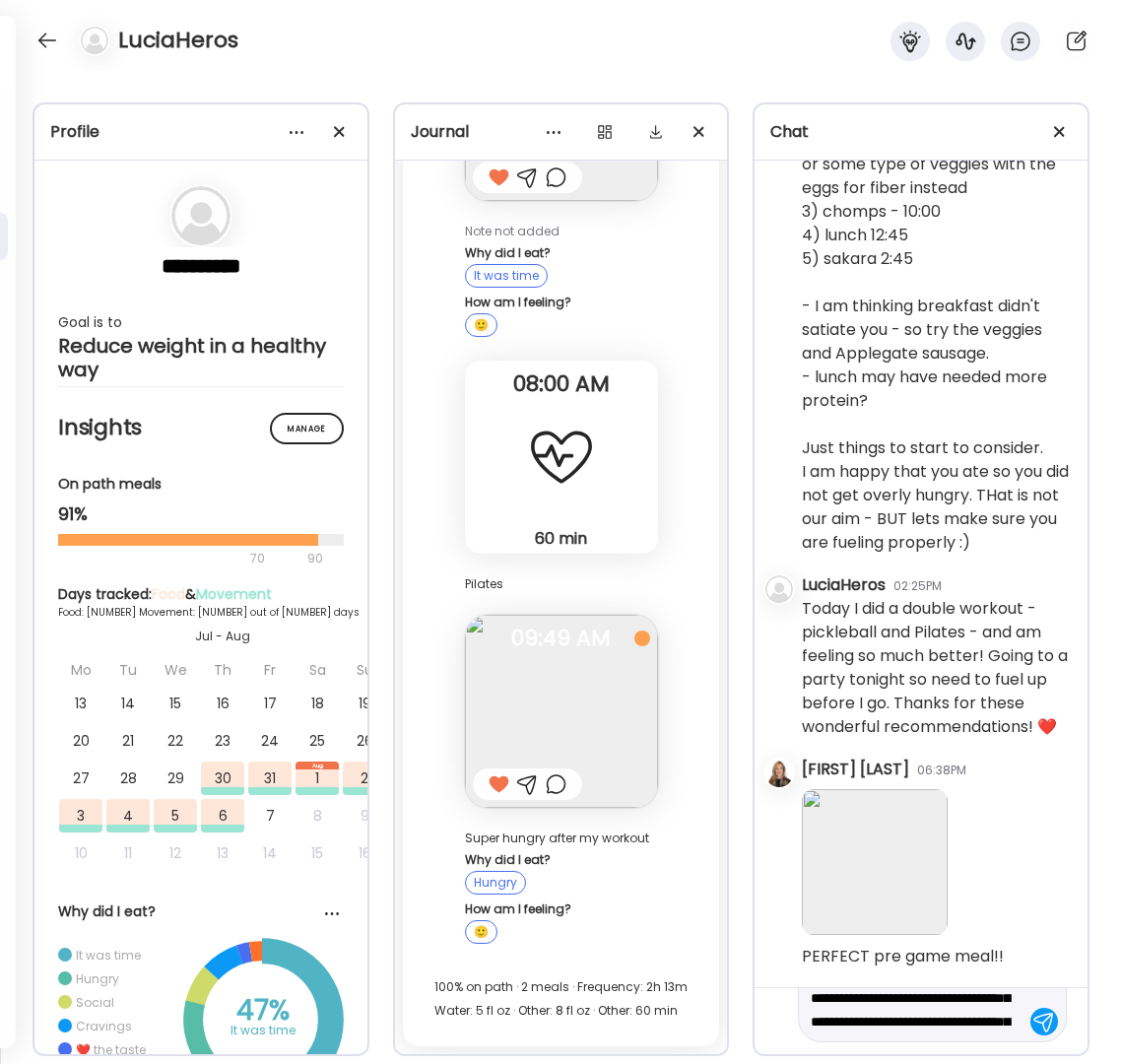 scroll, scrollTop: 141, scrollLeft: 0, axis: vertical 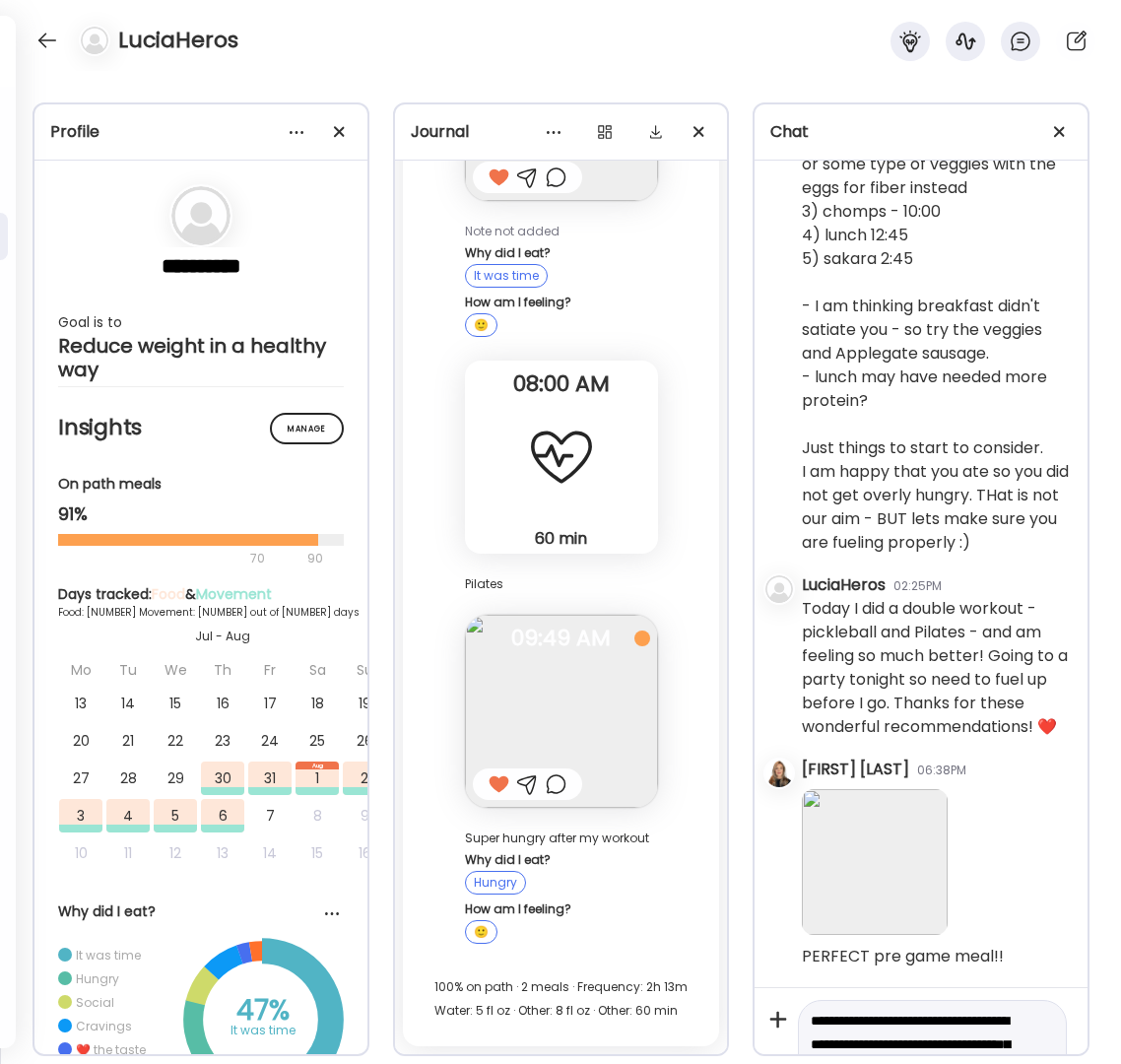 drag, startPoint x: 948, startPoint y: 1031, endPoint x: 792, endPoint y: 948, distance: 176.70597 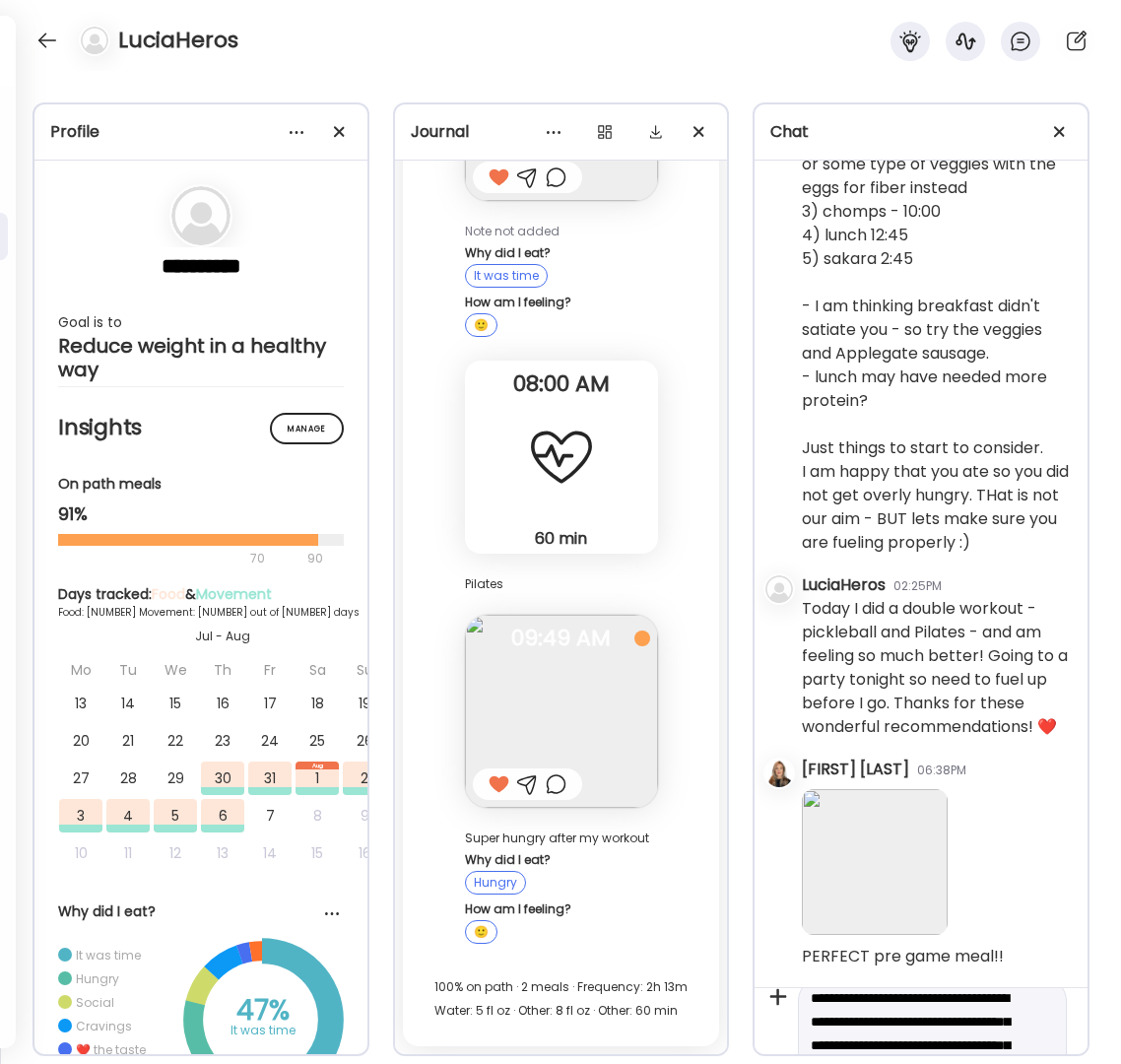 click on "**********" at bounding box center [914, 1069] 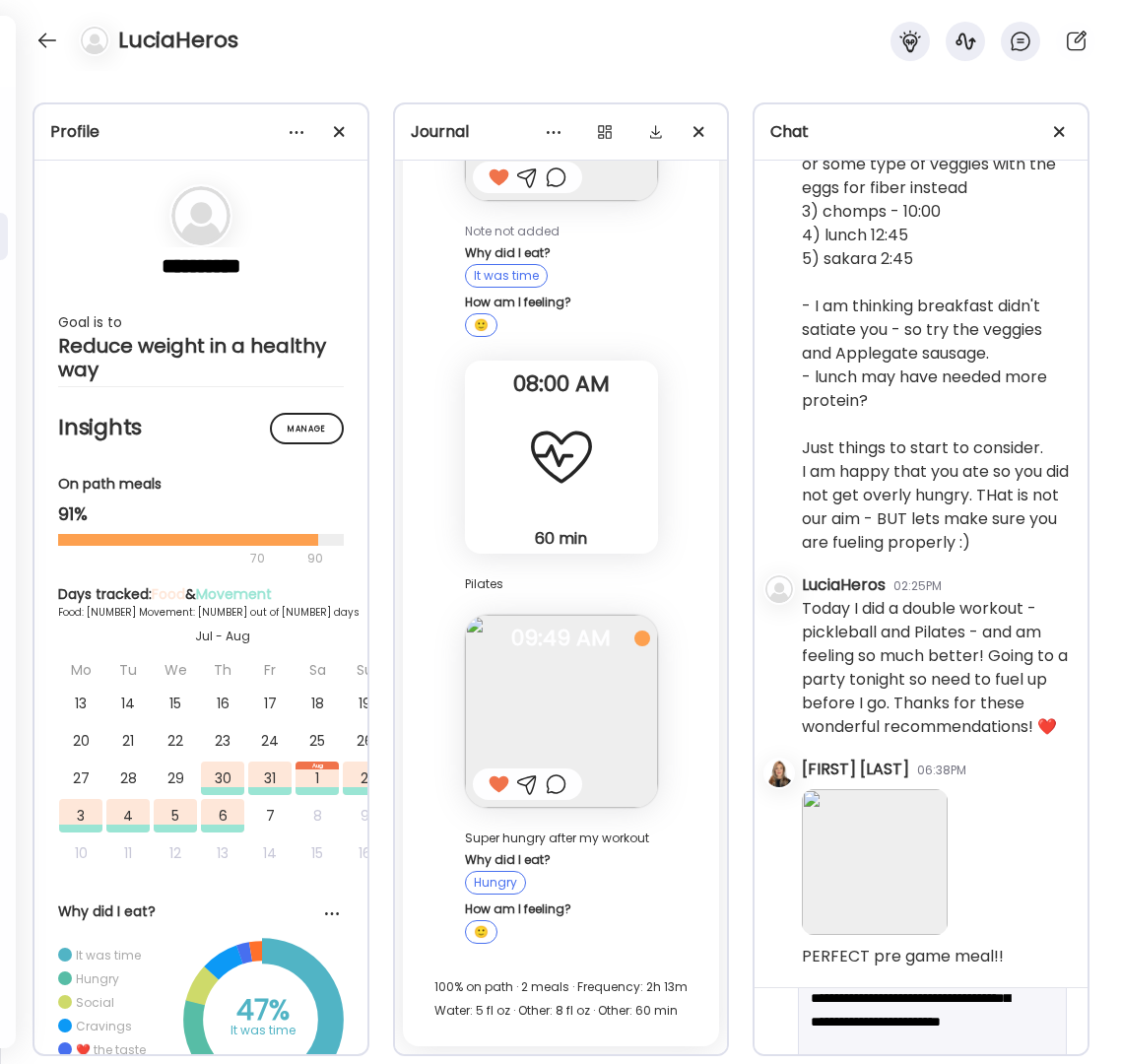 click on "**********" at bounding box center (914, 1022) 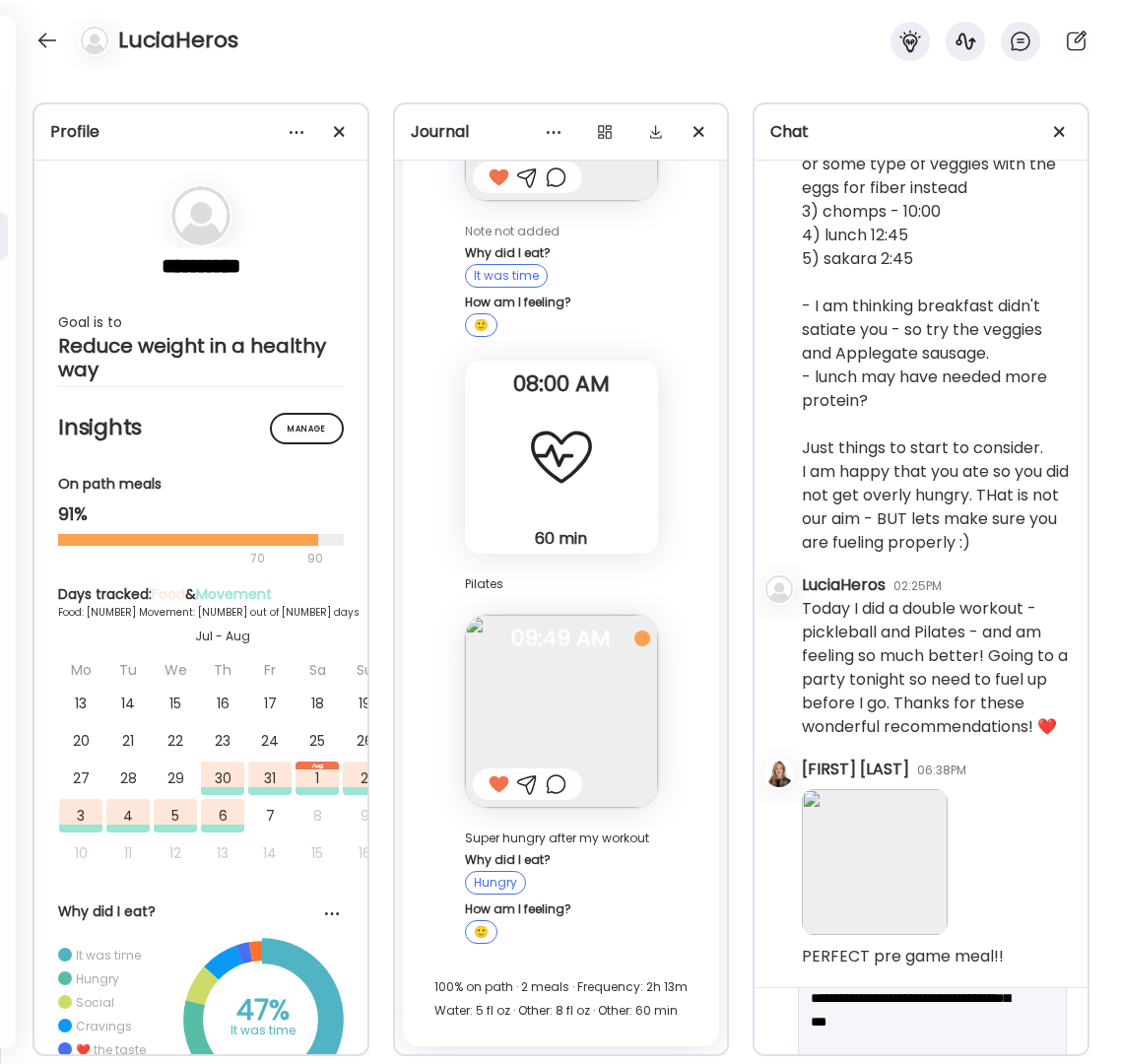 scroll, scrollTop: 94, scrollLeft: 0, axis: vertical 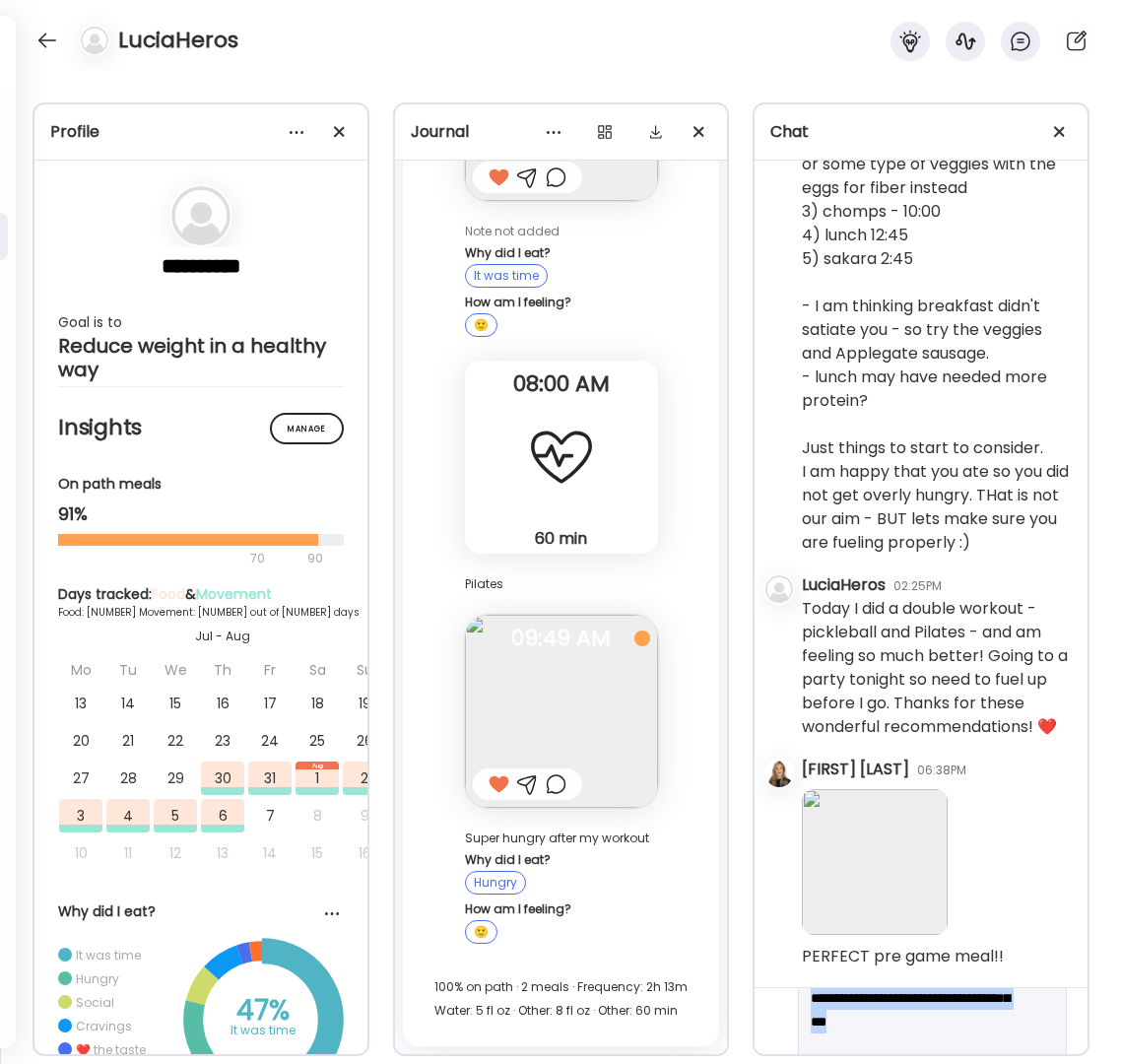 drag, startPoint x: 1018, startPoint y: 1043, endPoint x: 800, endPoint y: 1011, distance: 220.33611 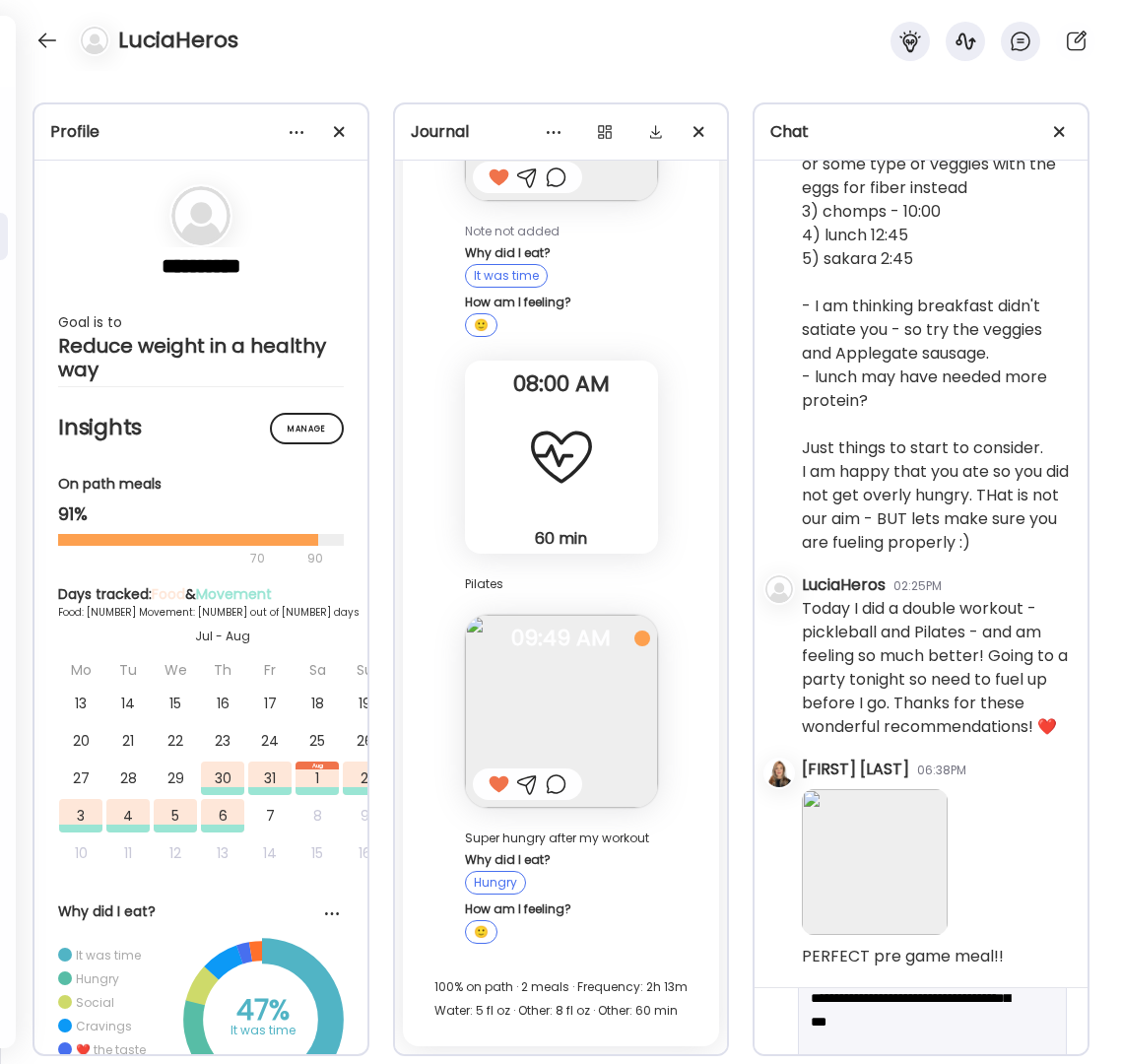 click on "**********" at bounding box center (914, 998) 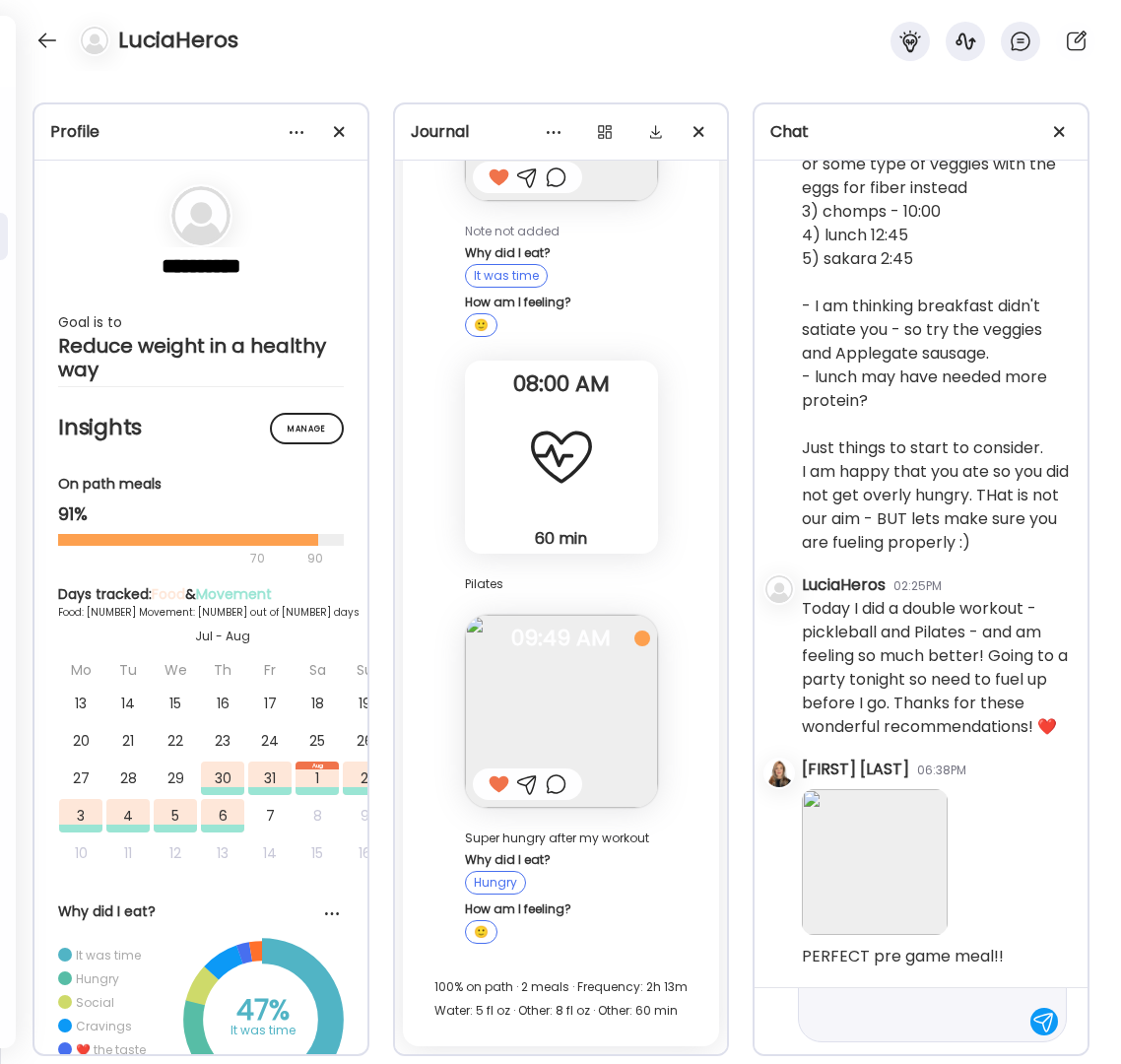 scroll, scrollTop: 0, scrollLeft: 0, axis: both 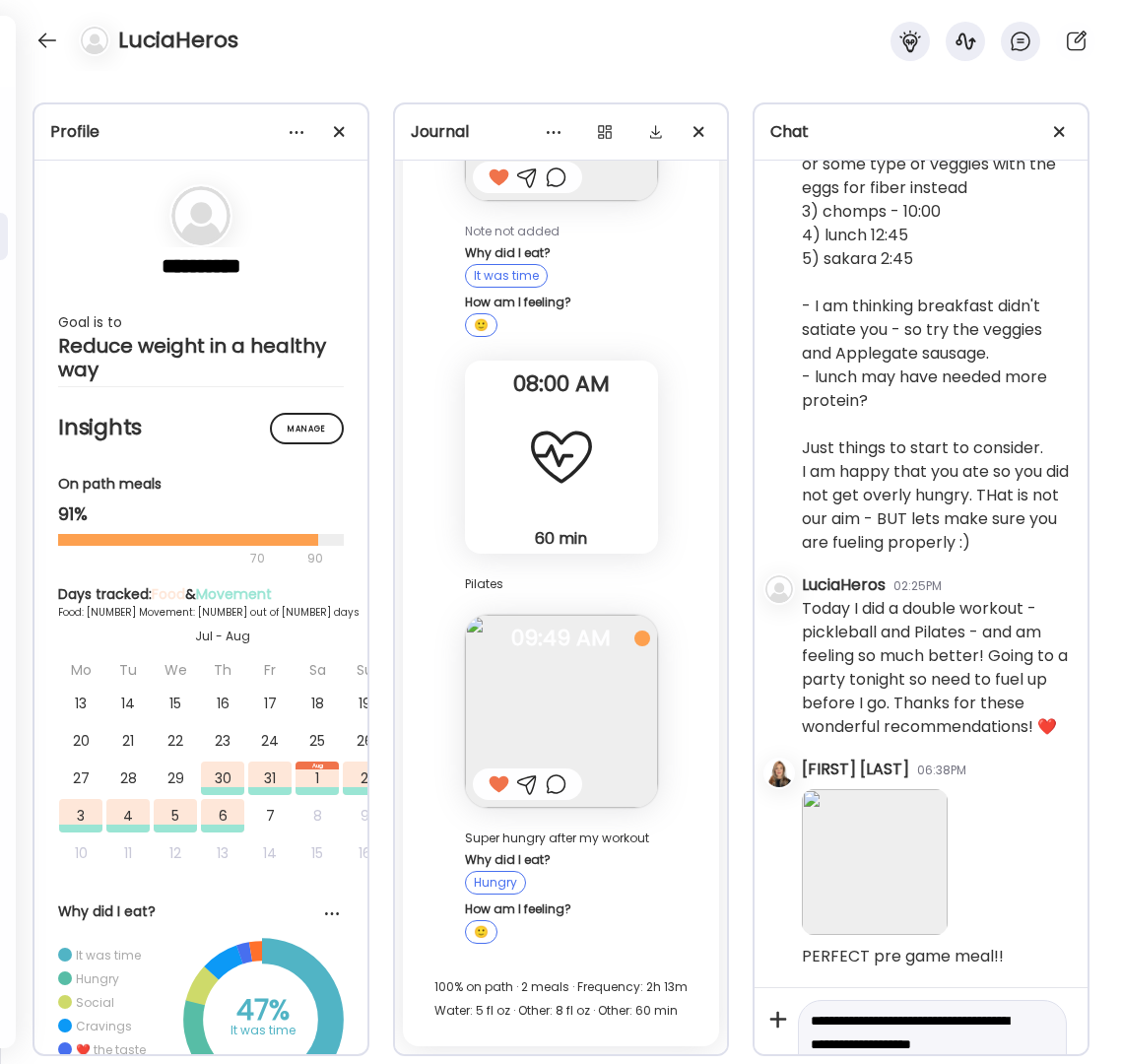 drag, startPoint x: 947, startPoint y: 1025, endPoint x: 828, endPoint y: 964, distance: 133.7236 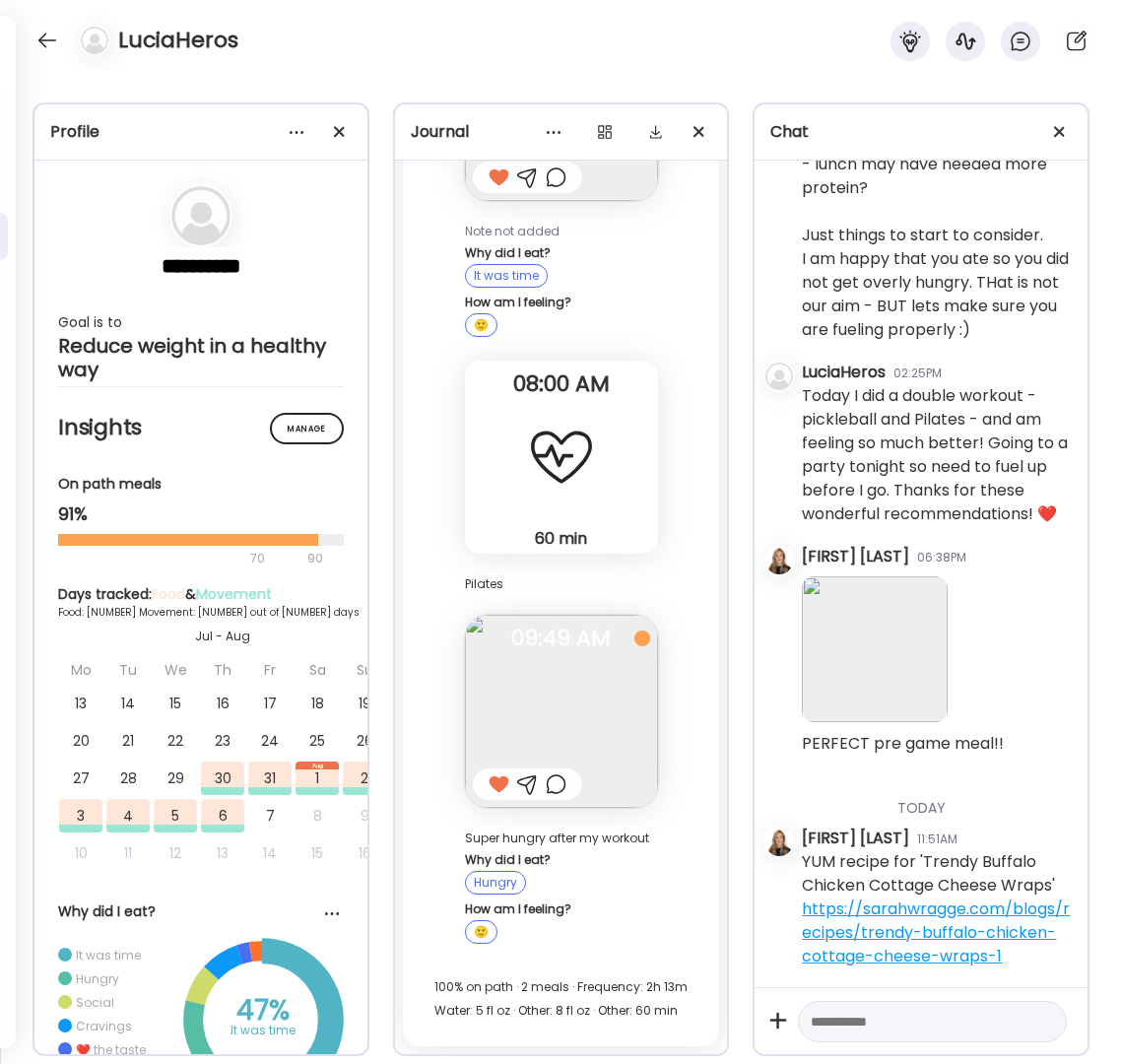 scroll, scrollTop: 7549, scrollLeft: 0, axis: vertical 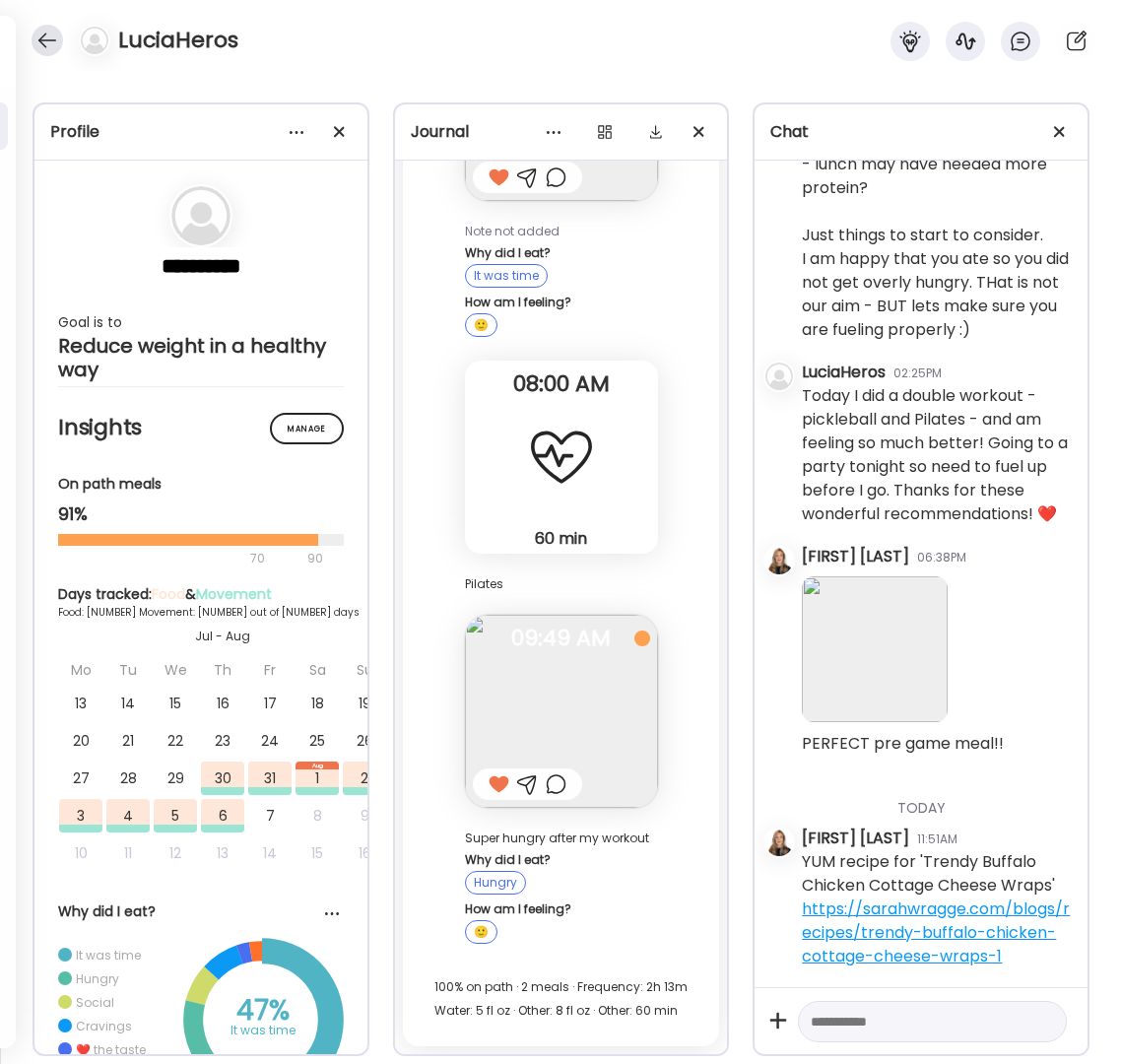 click at bounding box center (47, 40) 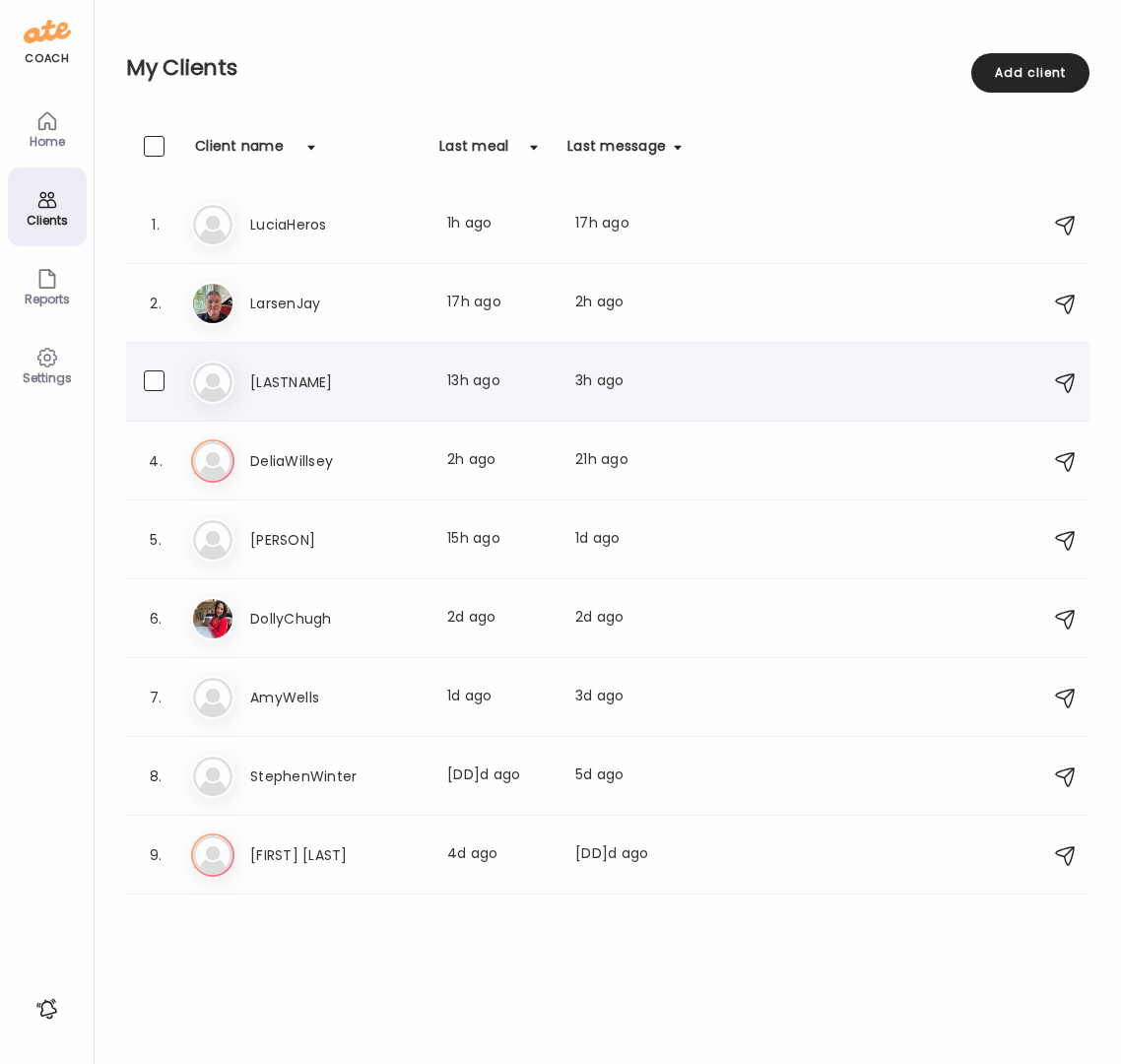 click on "[LASTNAME]" at bounding box center [337, 382] 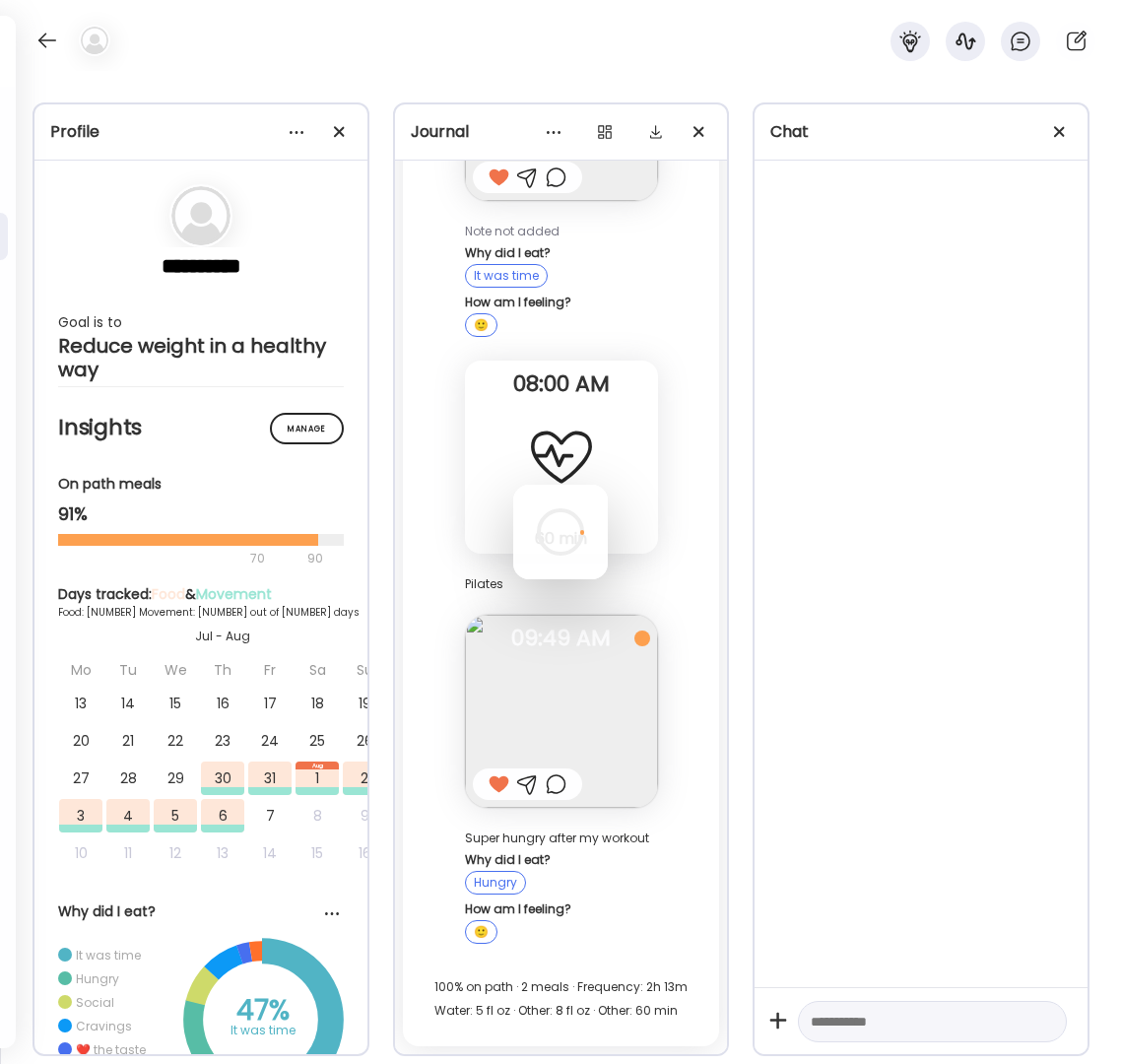 scroll, scrollTop: 0, scrollLeft: 0, axis: both 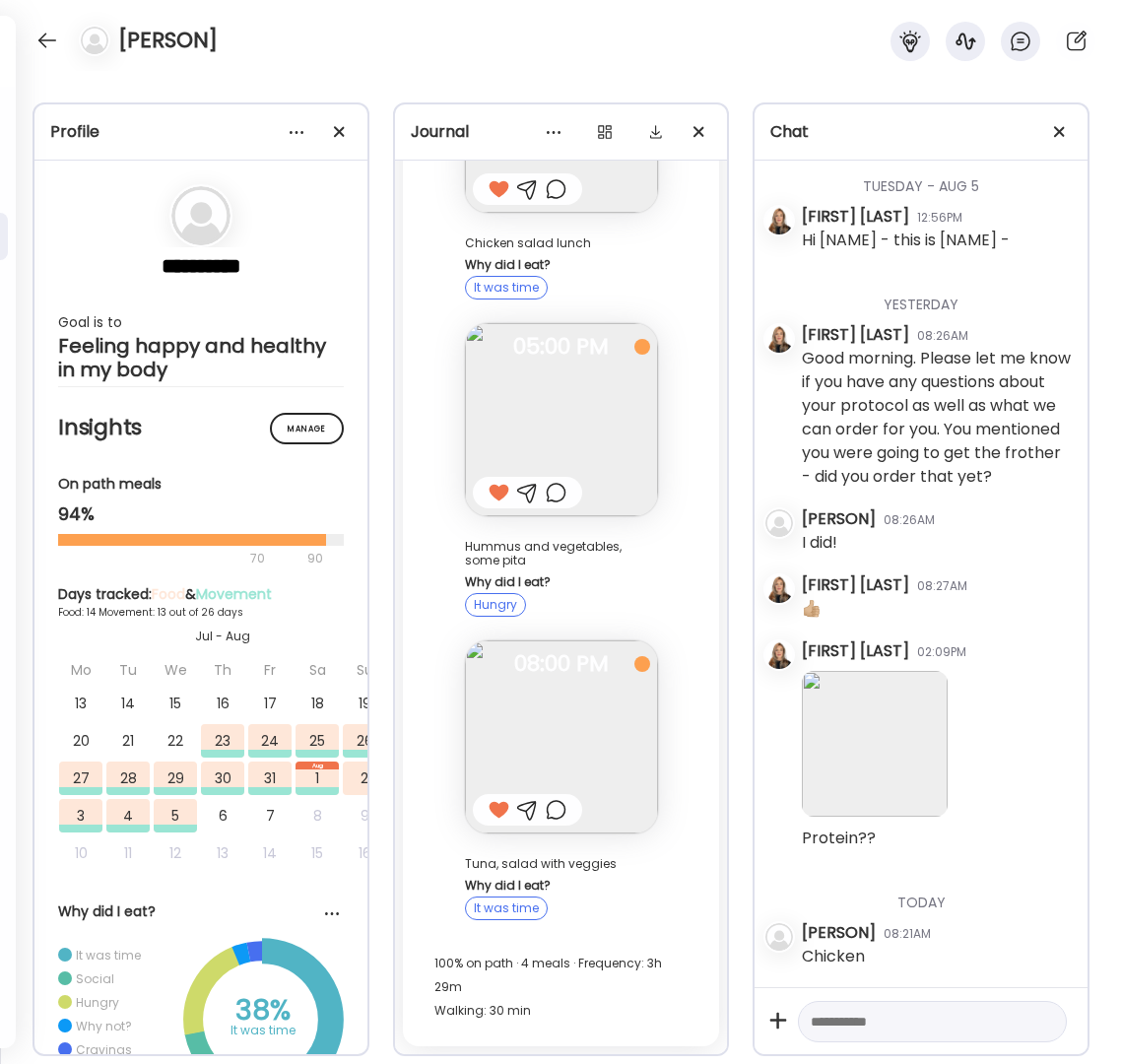 click at bounding box center [914, 1022] 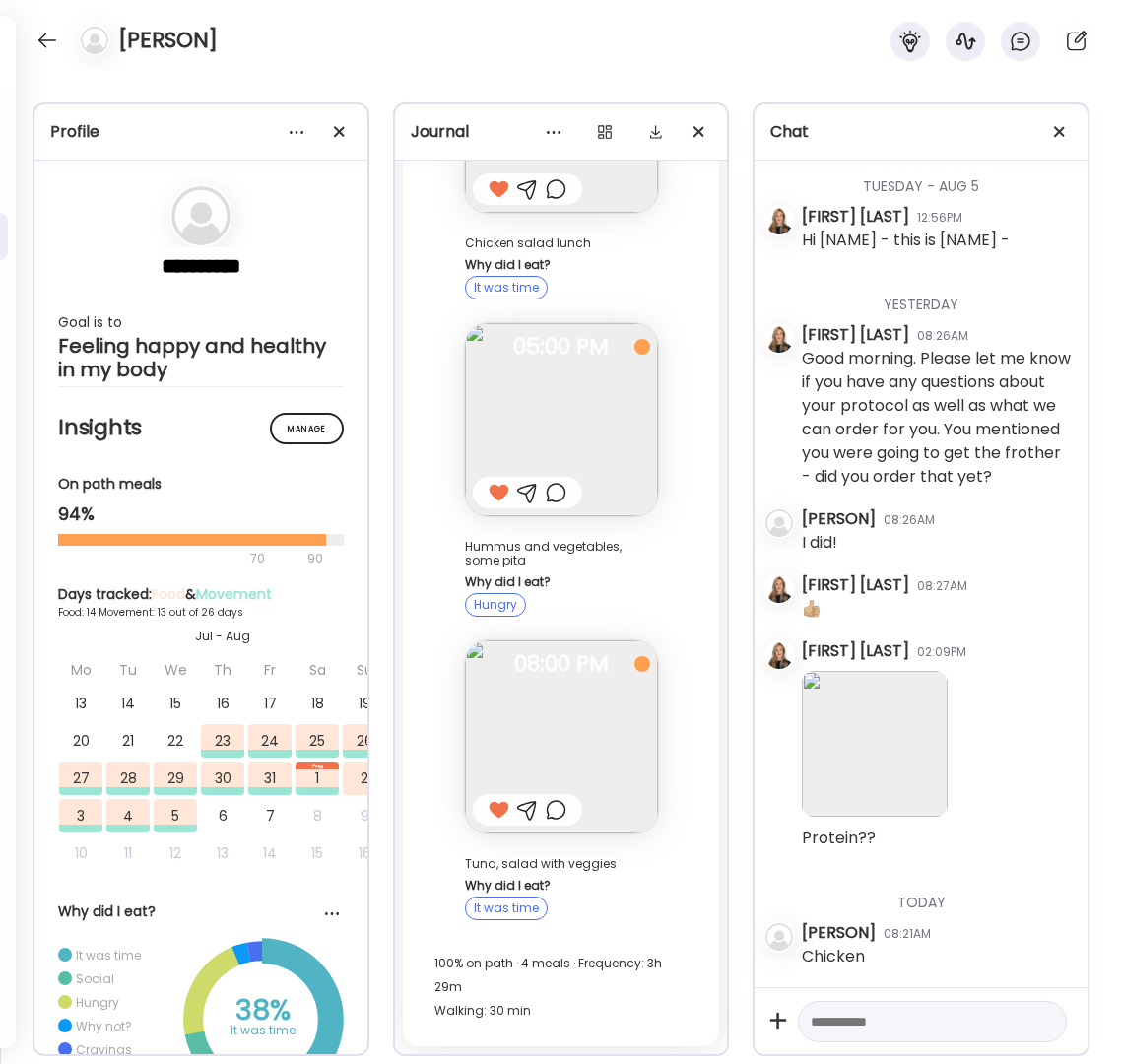 paste on "**********" 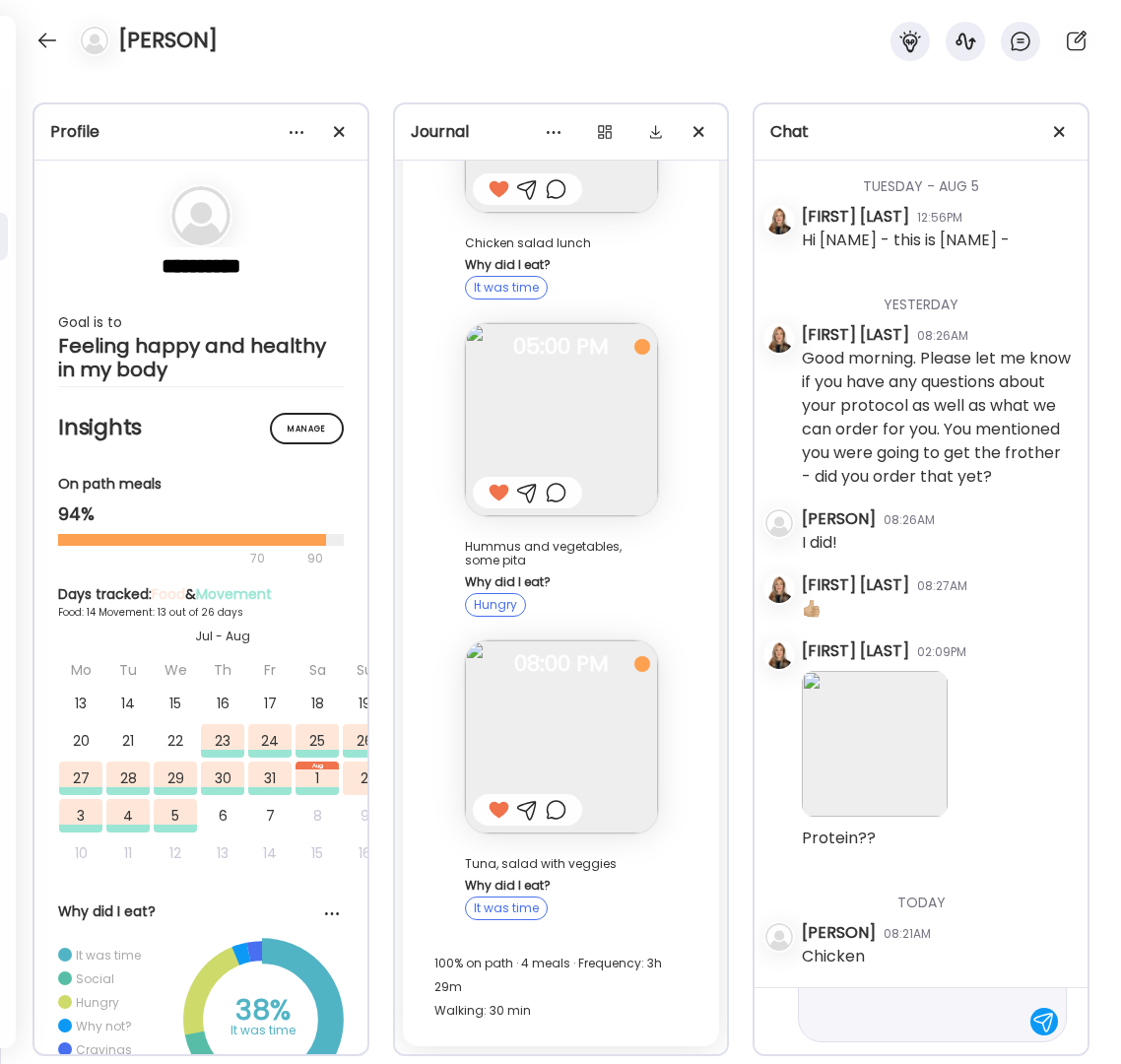 scroll, scrollTop: 0, scrollLeft: 0, axis: both 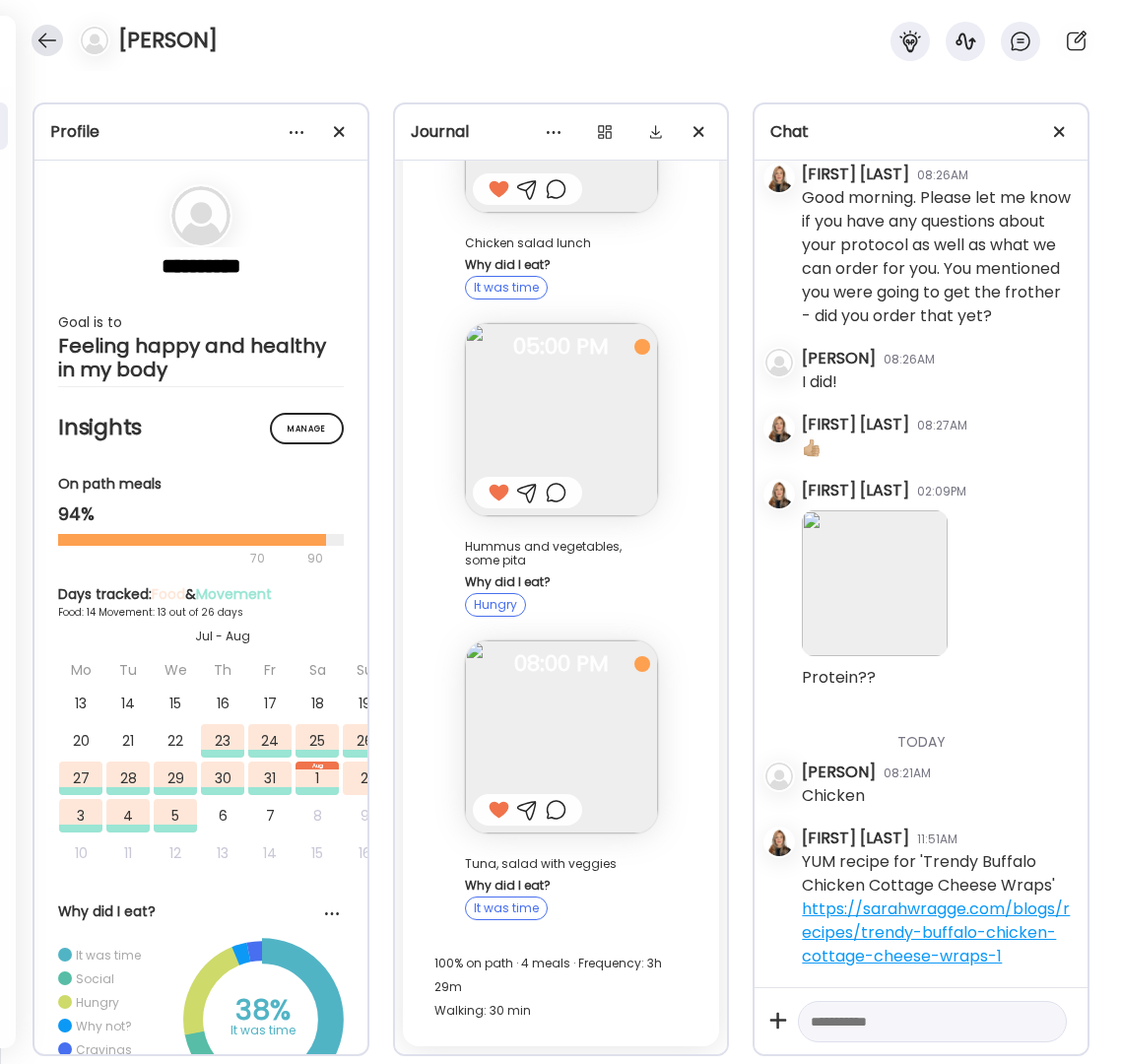 click at bounding box center [47, 40] 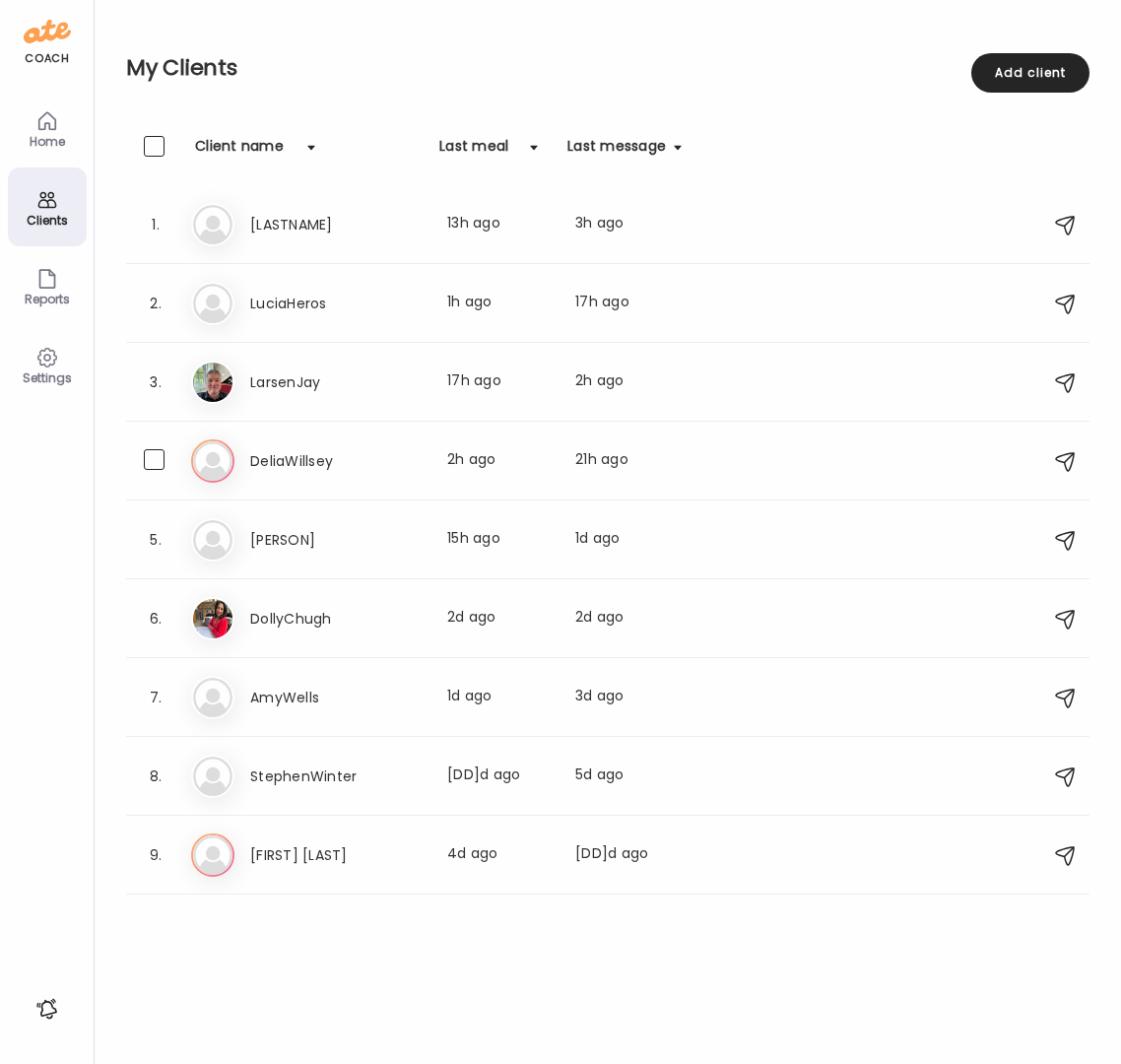 drag, startPoint x: 296, startPoint y: 457, endPoint x: 324, endPoint y: 487, distance: 41.036569 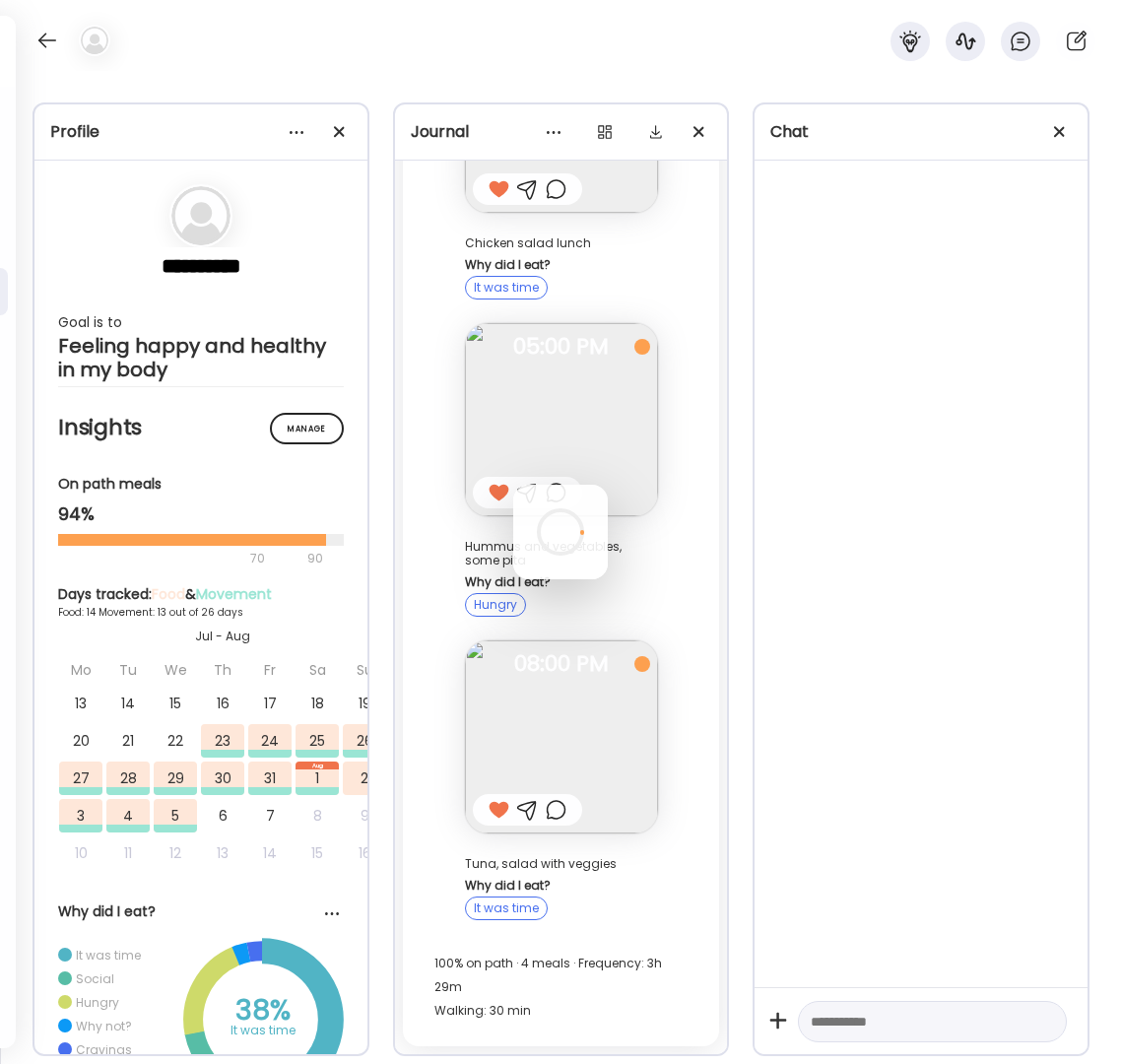 scroll, scrollTop: 0, scrollLeft: 0, axis: both 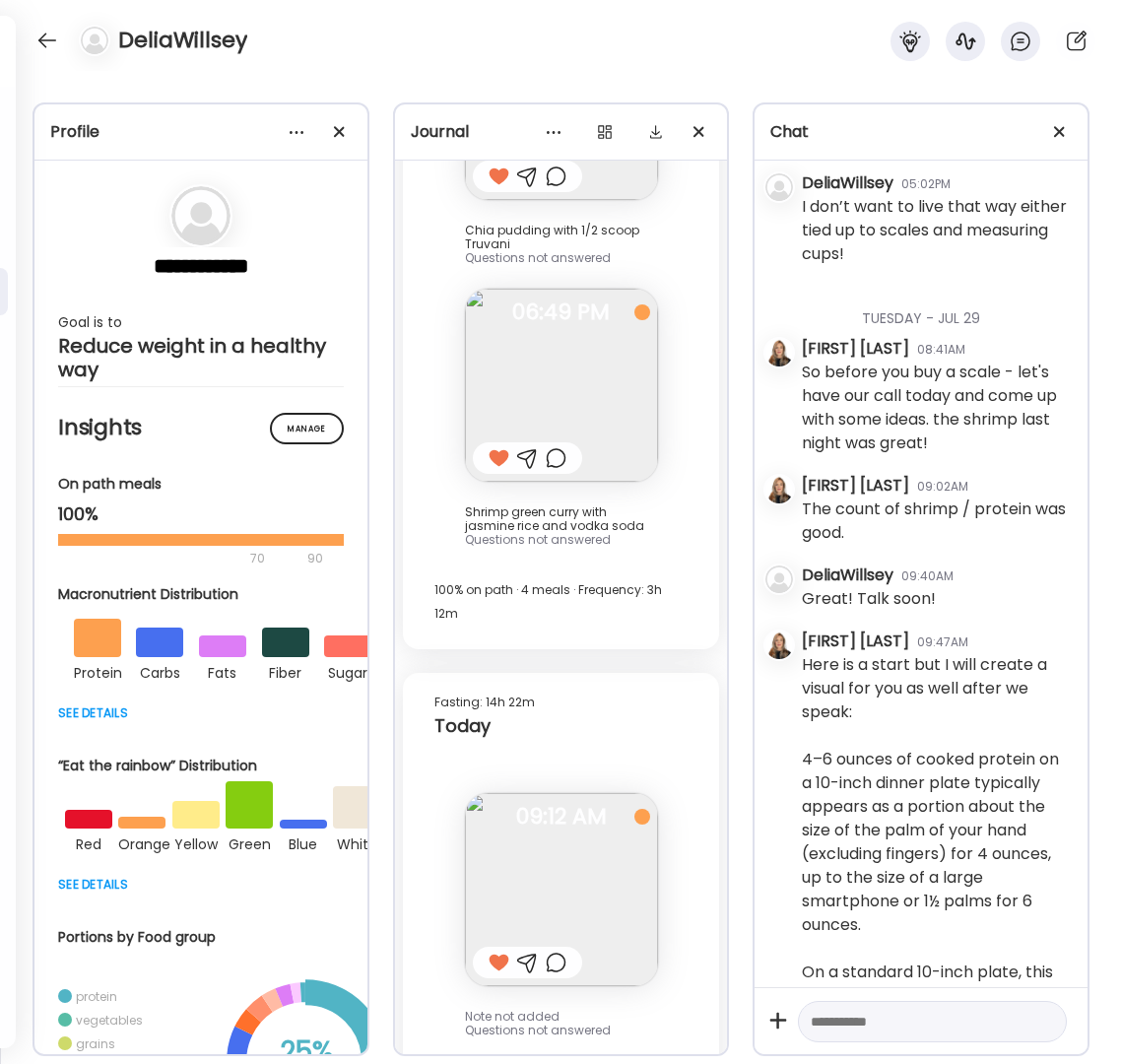 click at bounding box center [914, 1022] 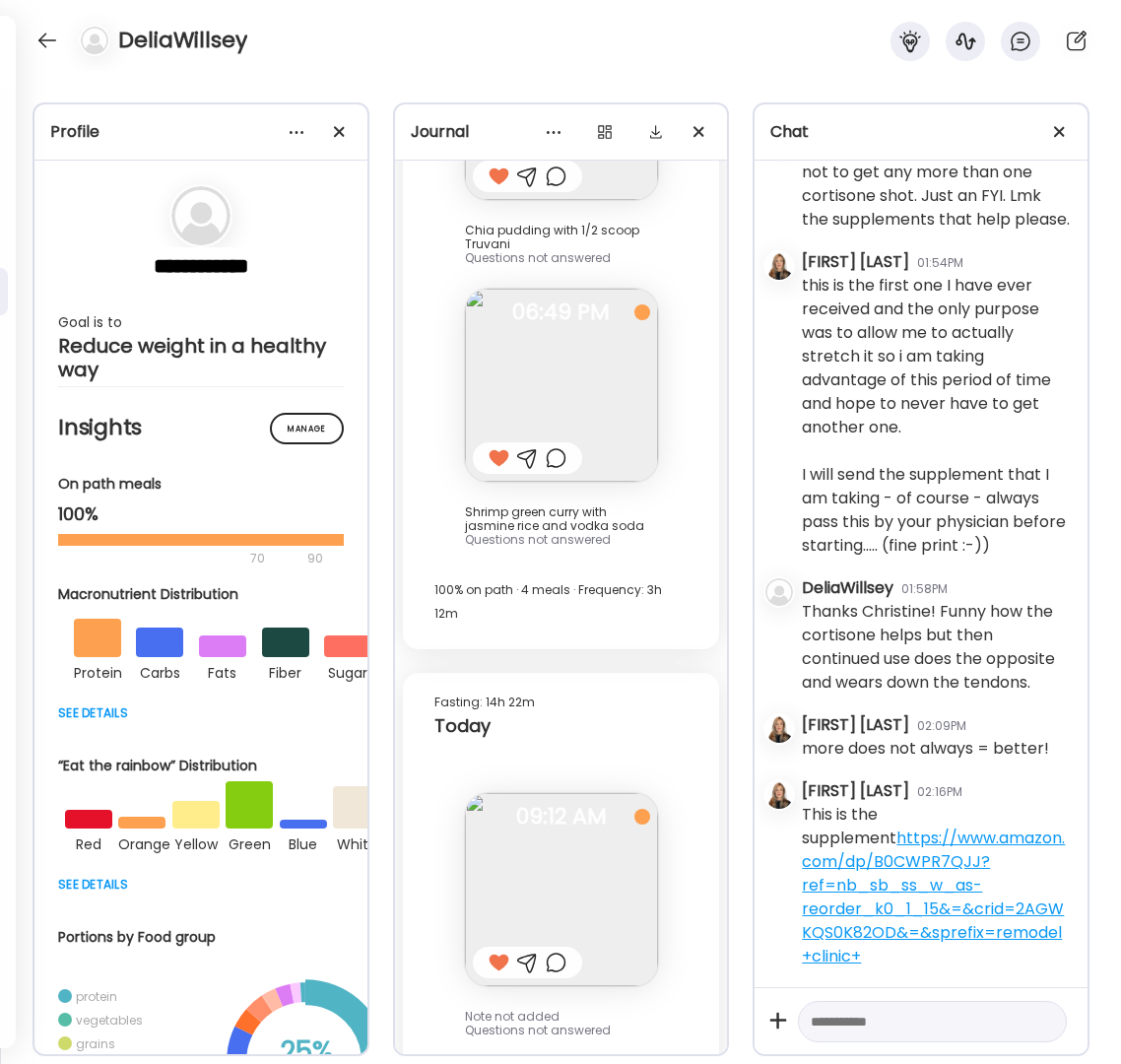 scroll, scrollTop: 19534, scrollLeft: 0, axis: vertical 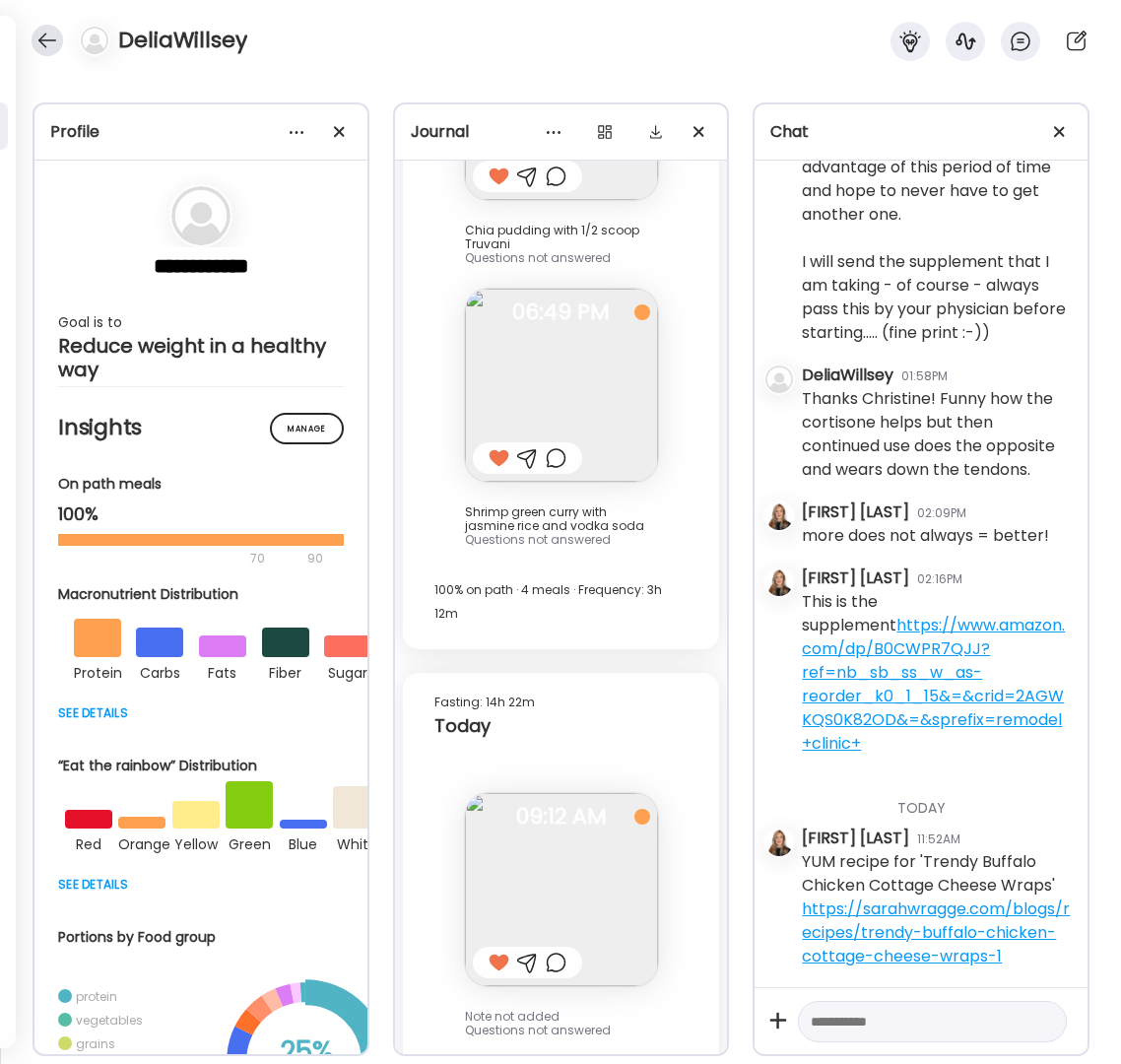 click at bounding box center [47, 40] 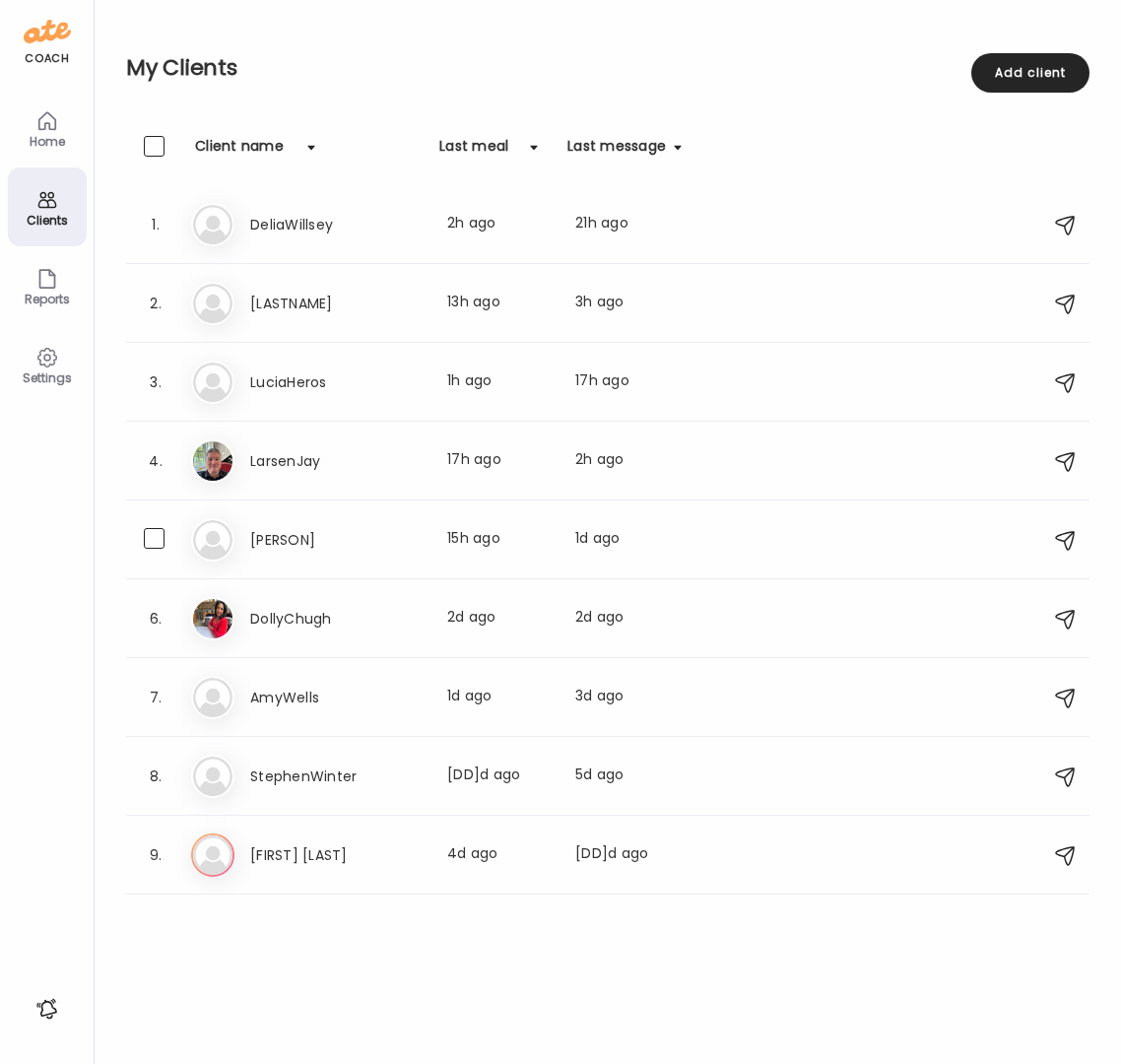 click on "[PERSON]" at bounding box center (337, 540) 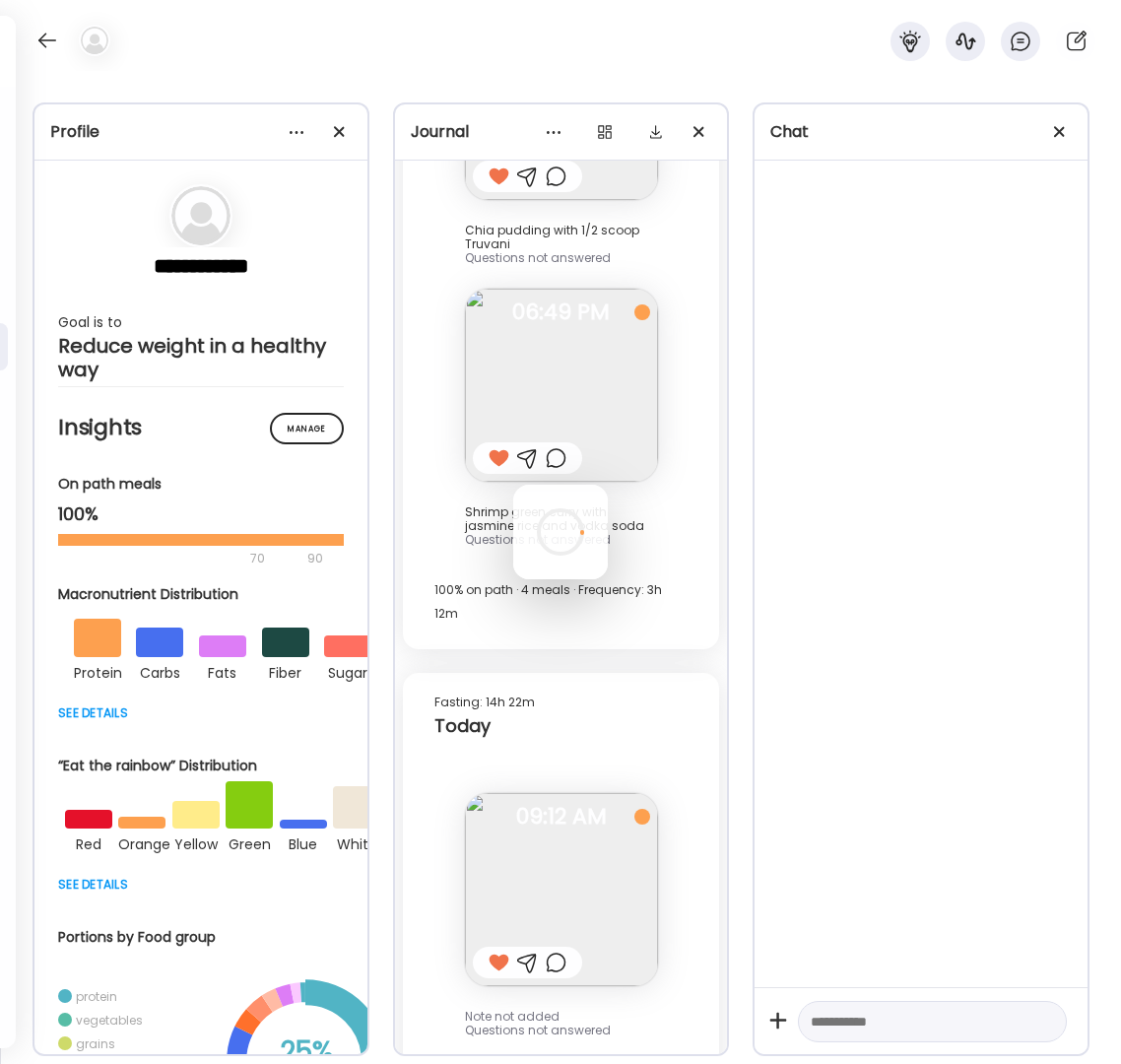 scroll, scrollTop: 0, scrollLeft: 0, axis: both 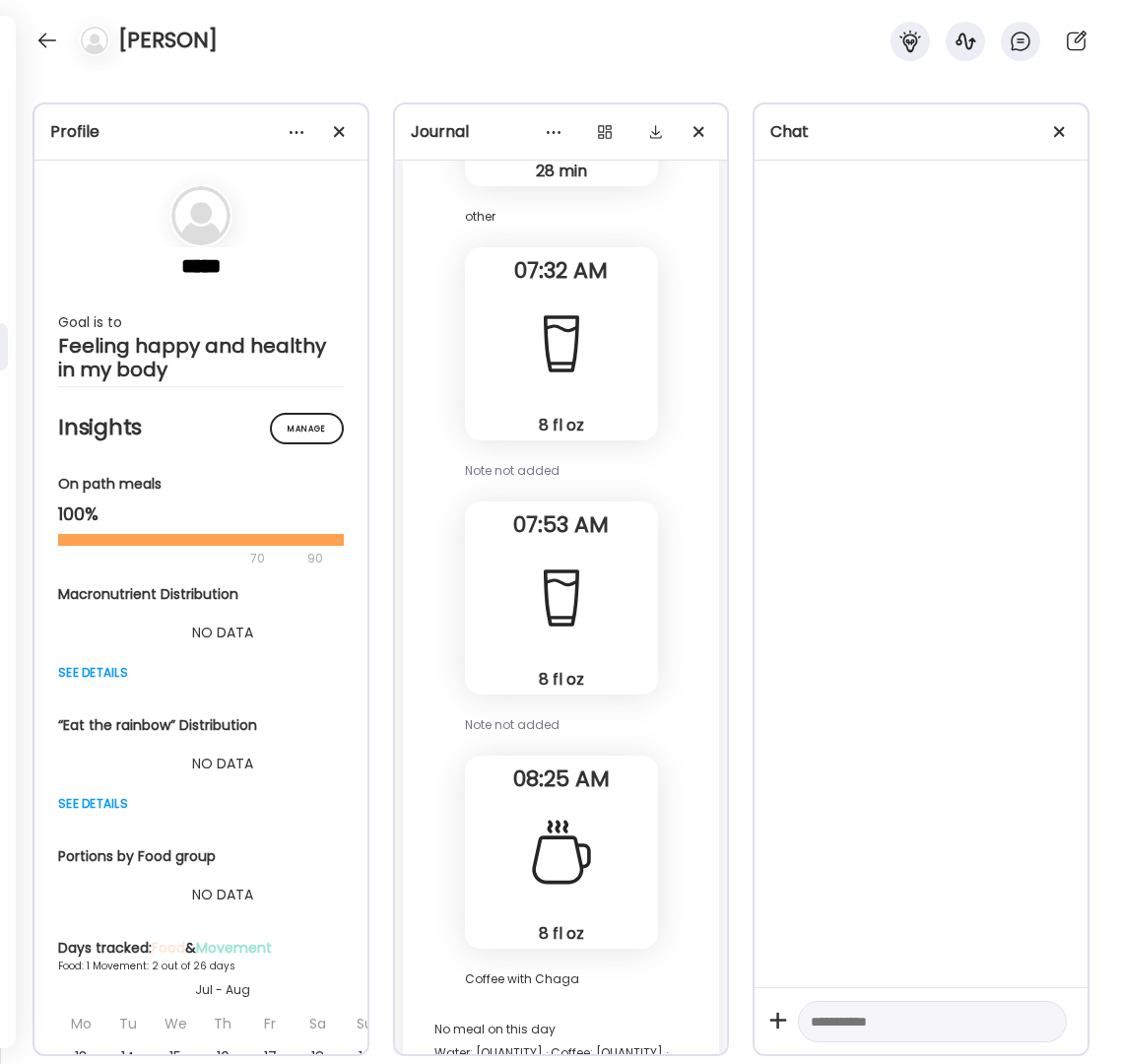 click at bounding box center [914, 1022] 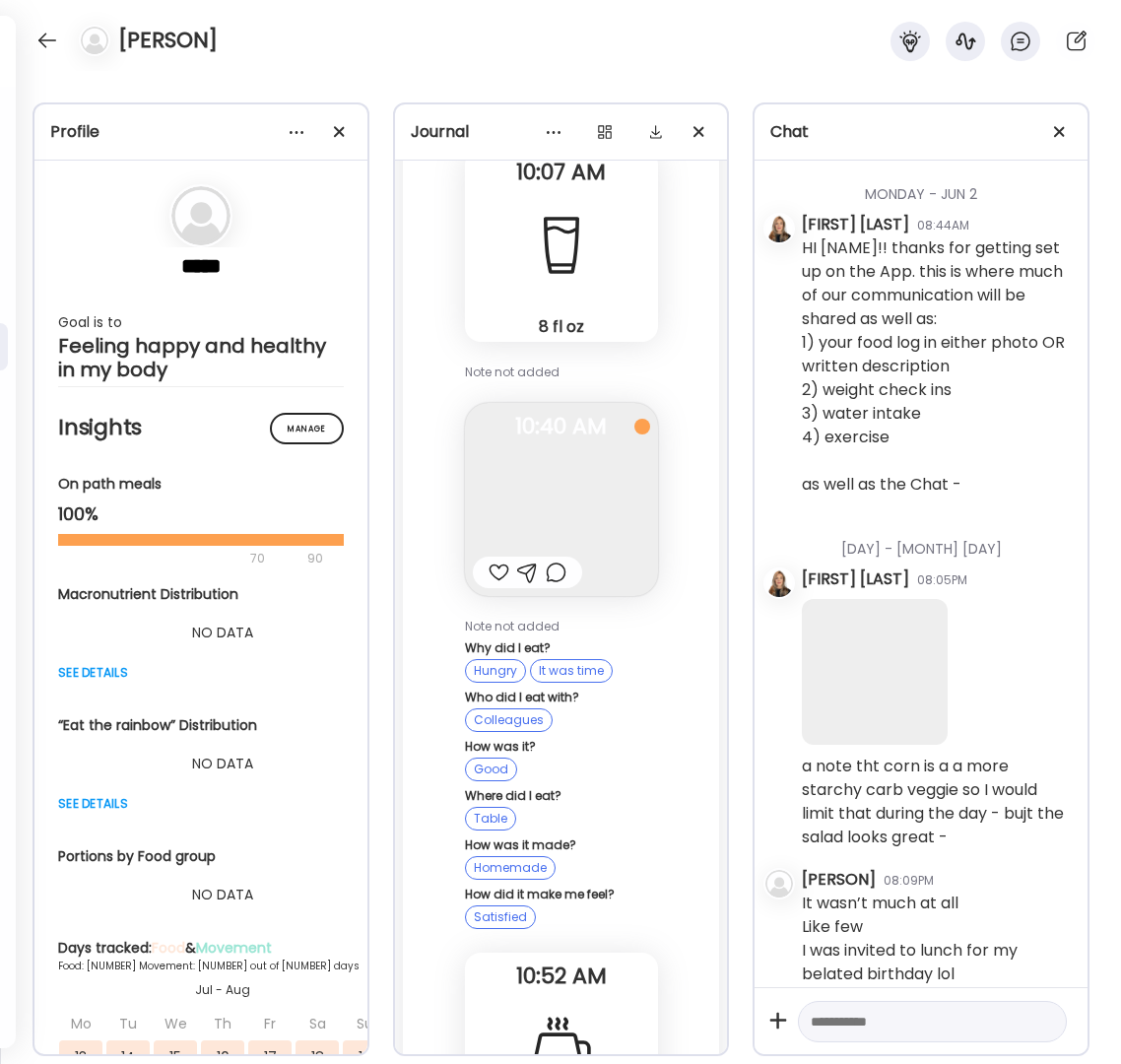 scroll, scrollTop: 175795, scrollLeft: 0, axis: vertical 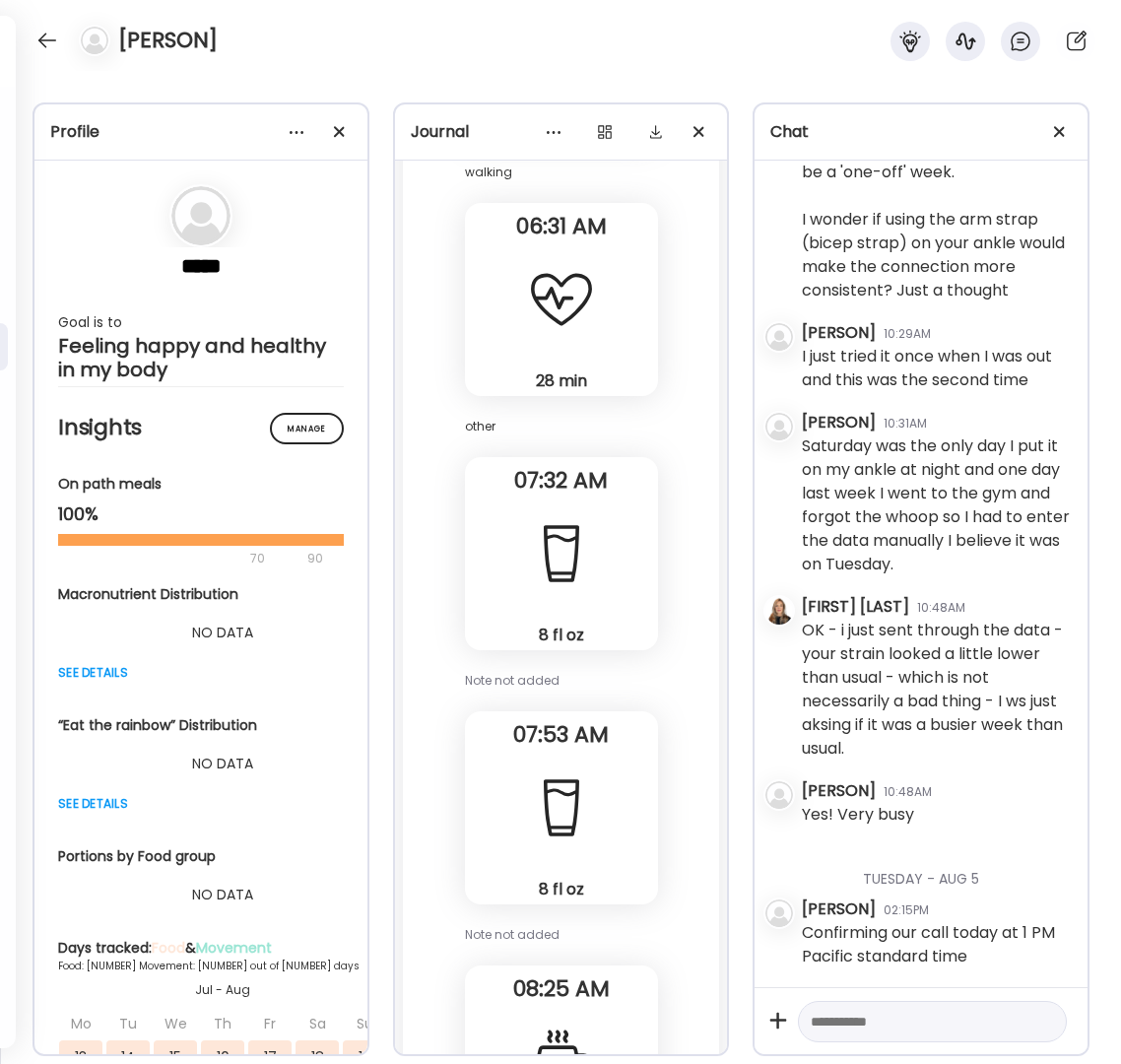 paste on "**********" 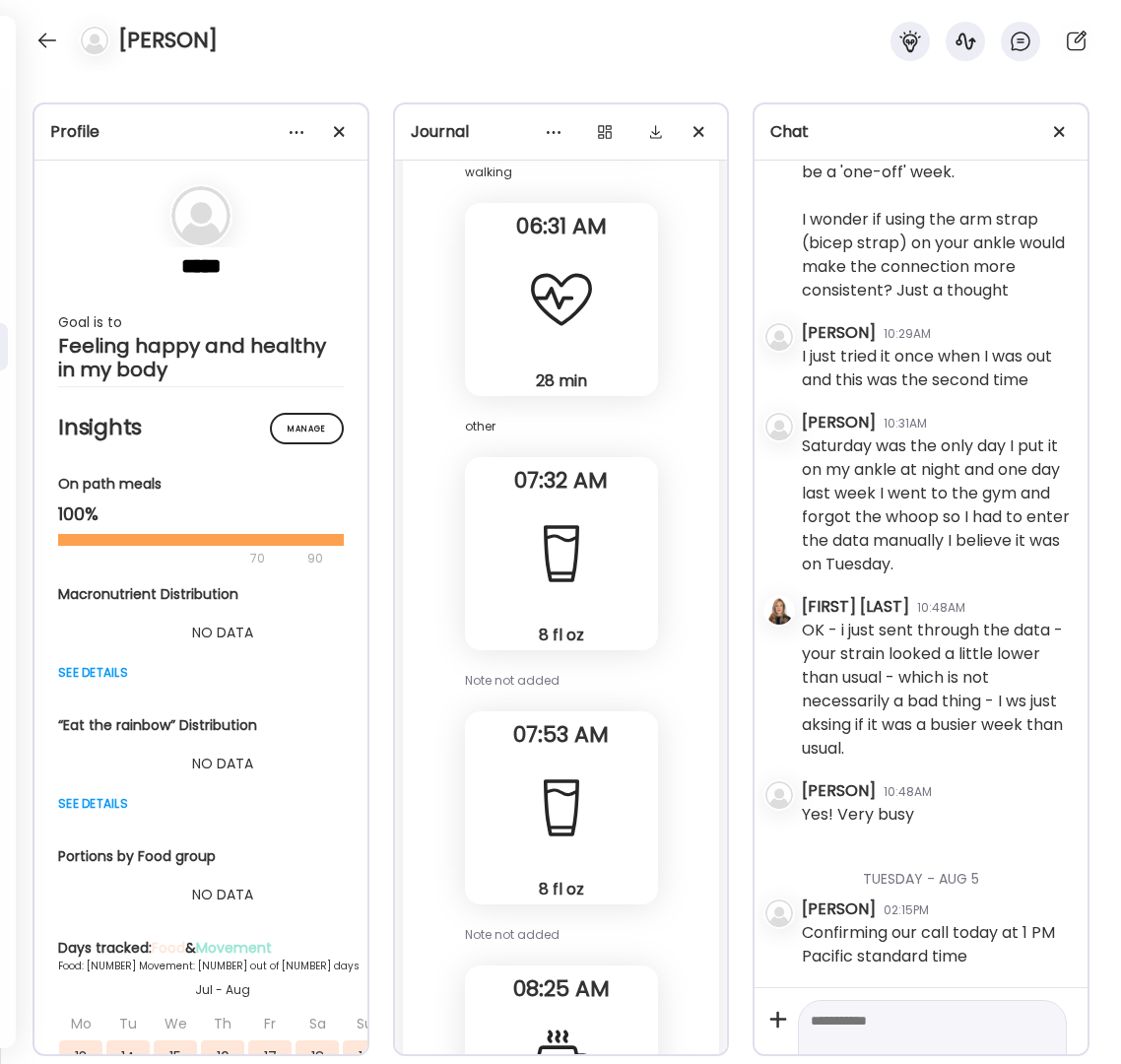 type on "**********" 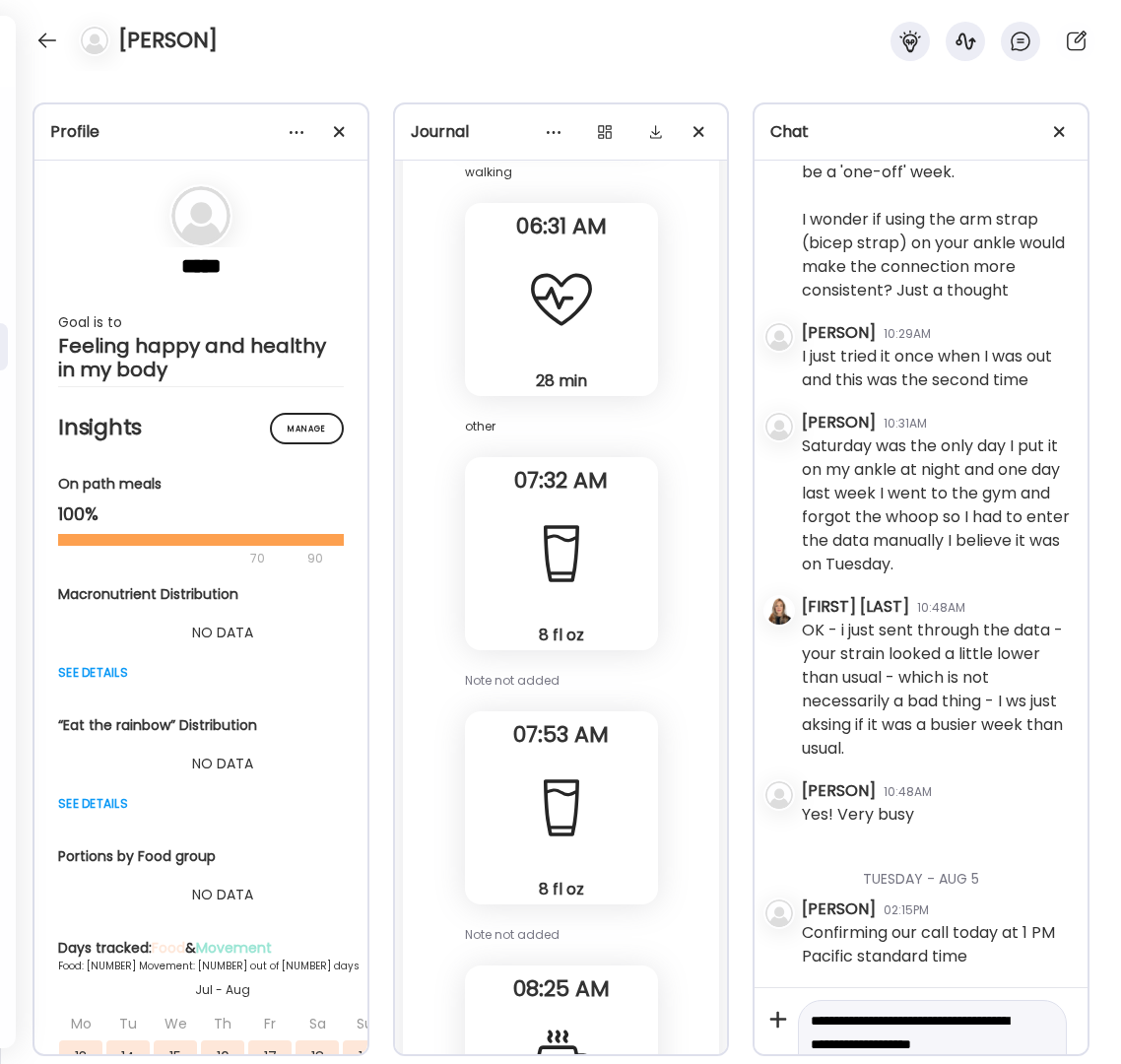 scroll, scrollTop: 46814, scrollLeft: 0, axis: vertical 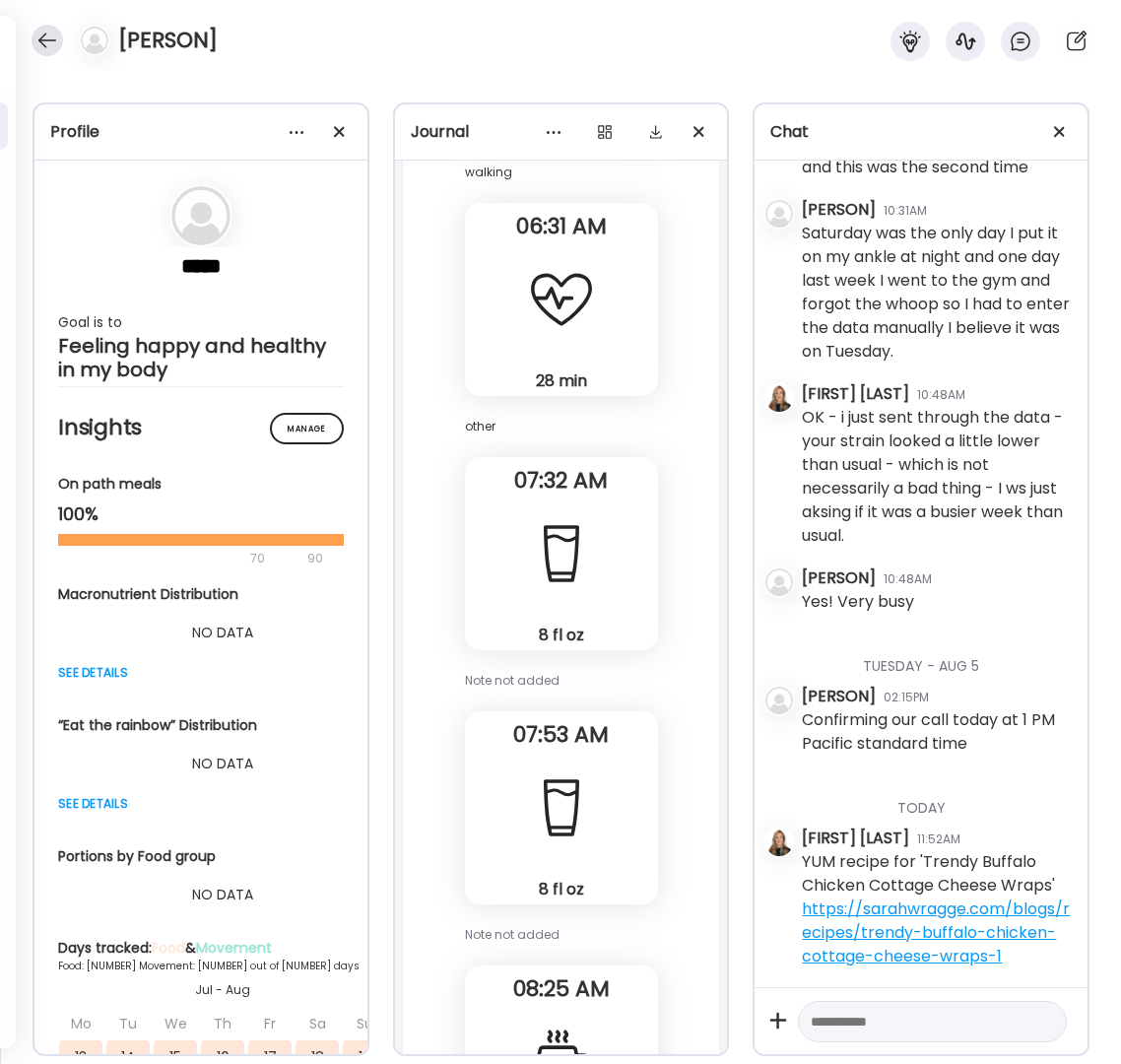 click at bounding box center [47, 40] 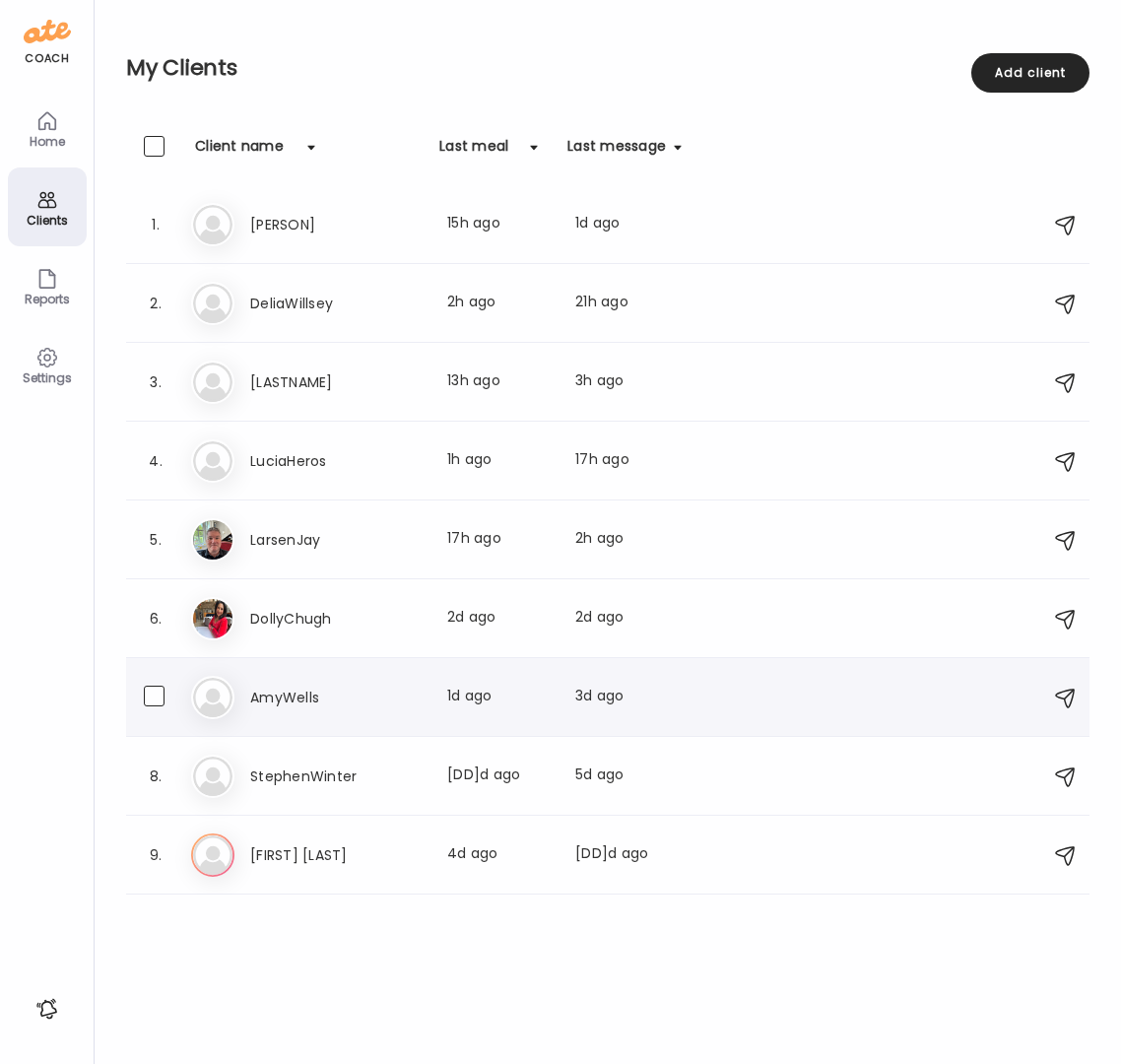 click on "7.
Am
[PERSON]
Last meal:  1d ago Last message:  3d ago Thank you!" at bounding box center [608, 698] 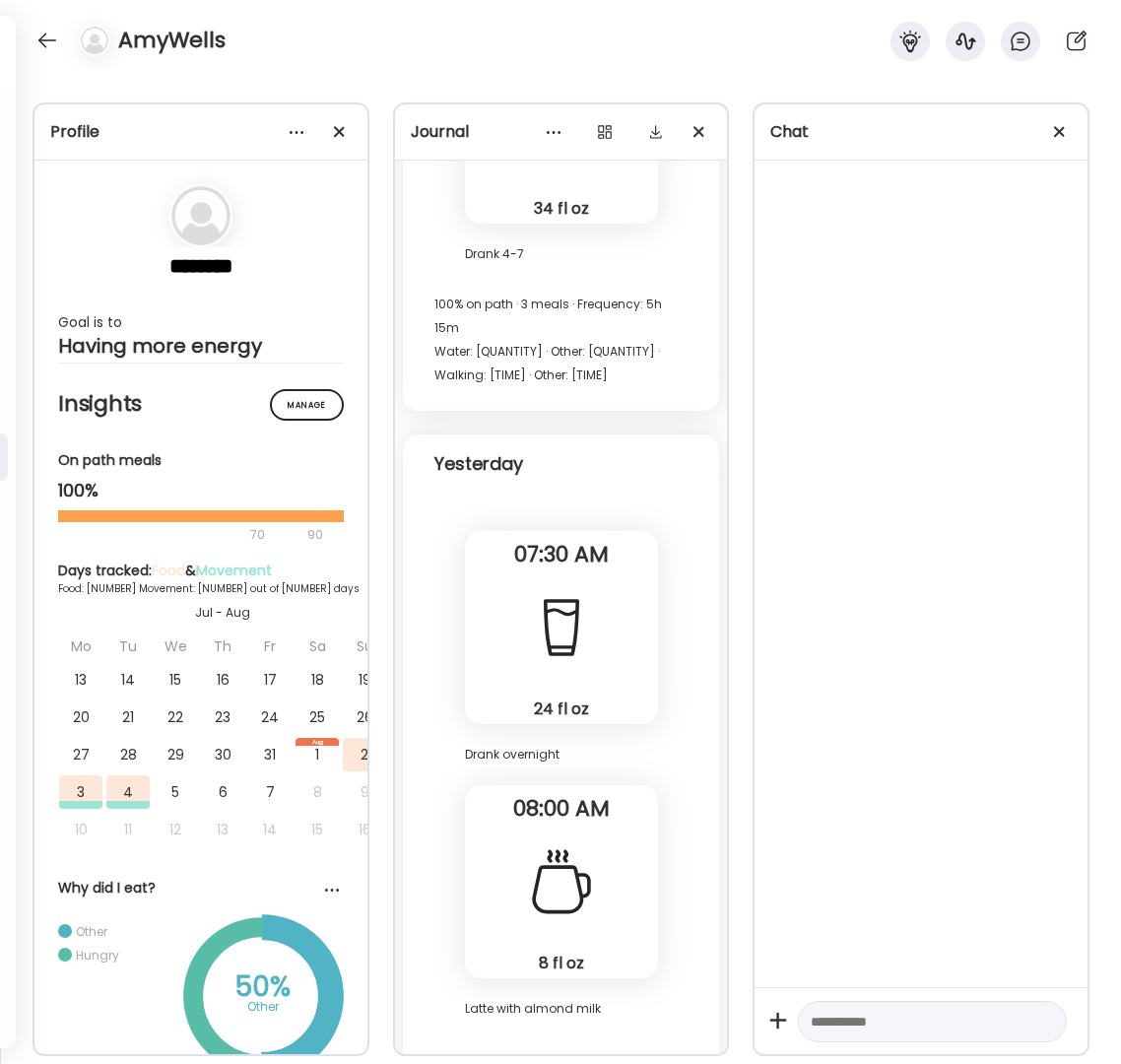 click at bounding box center [932, 1022] 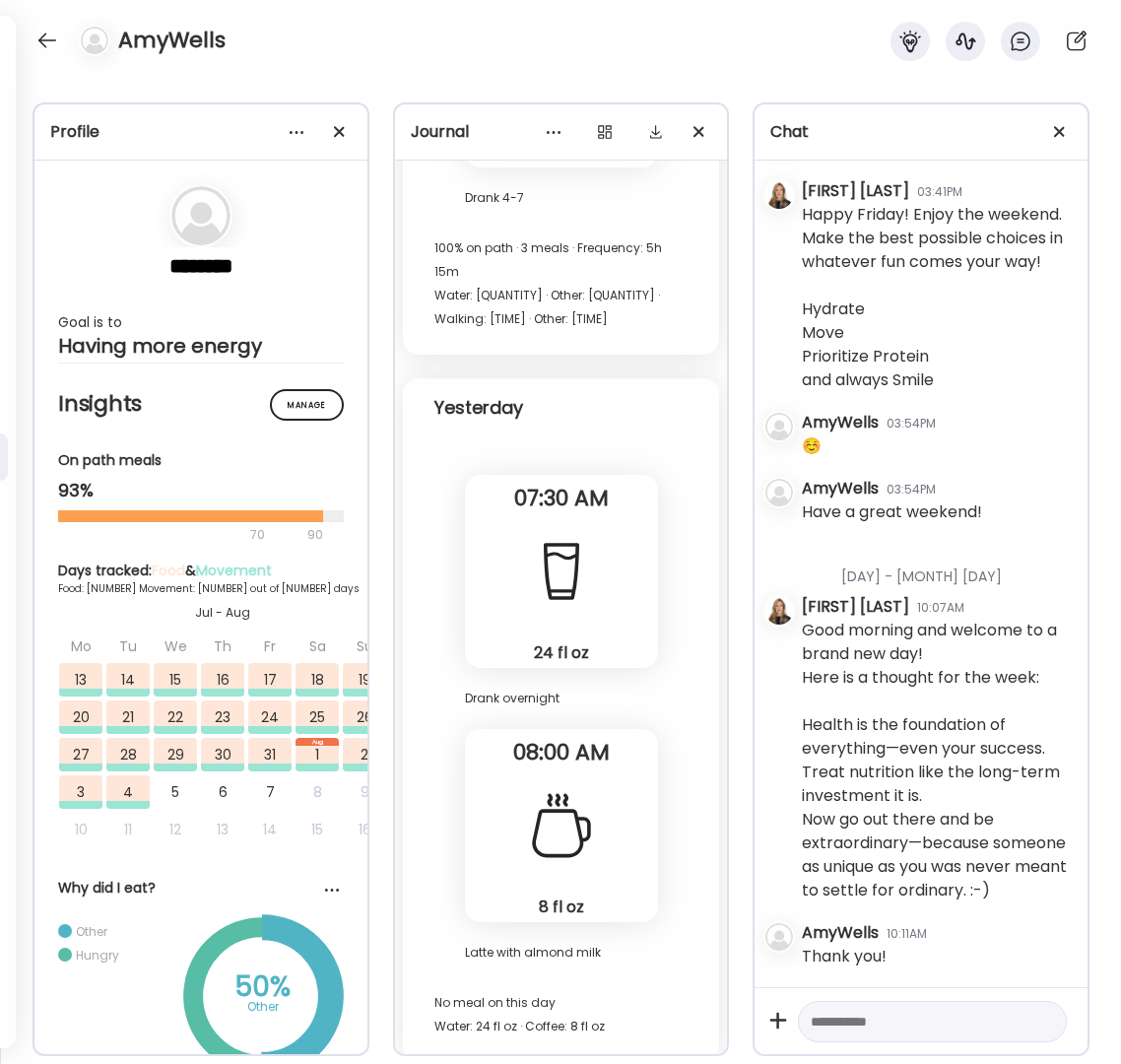 click at bounding box center (914, 1022) 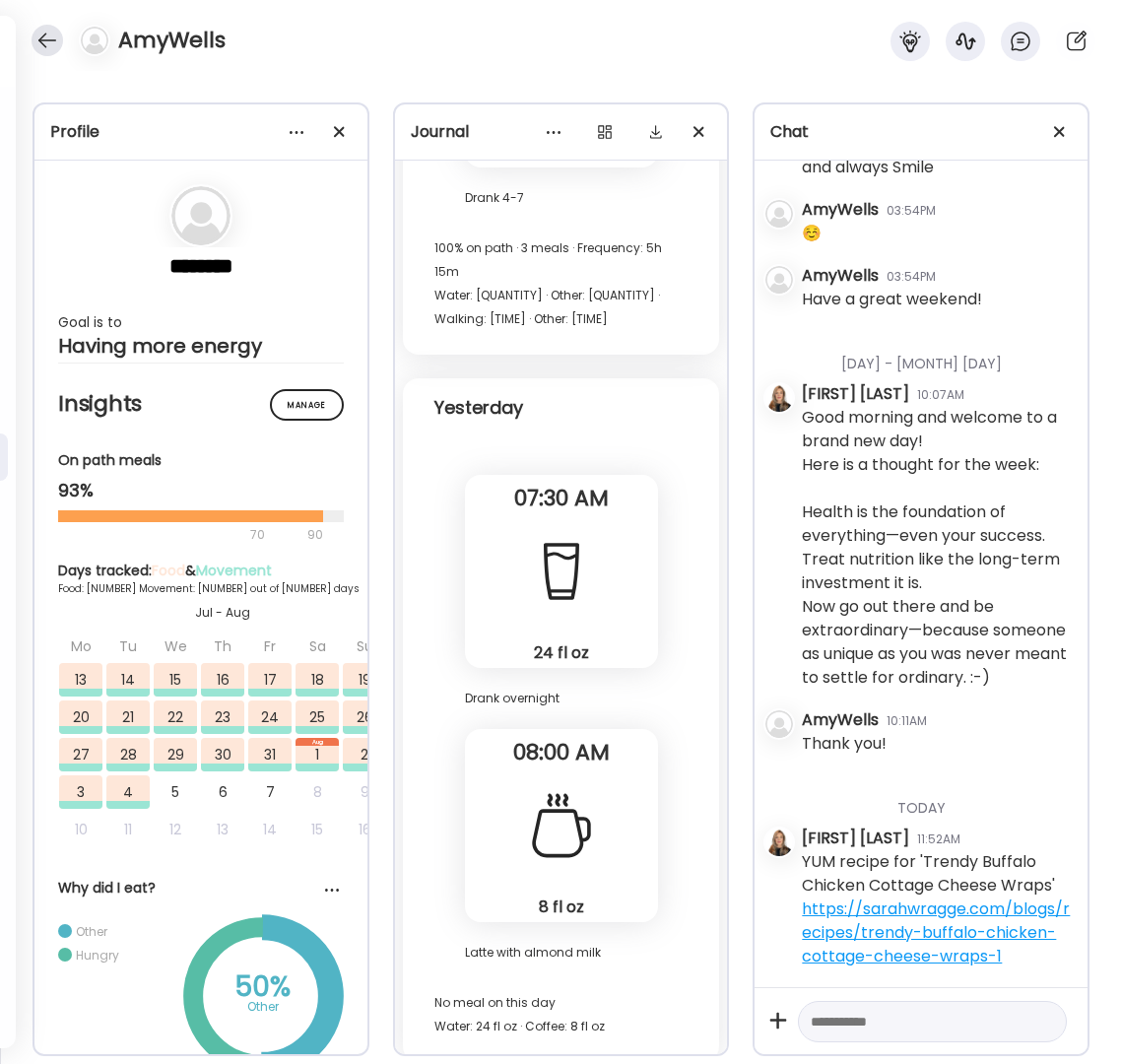 click at bounding box center [47, 40] 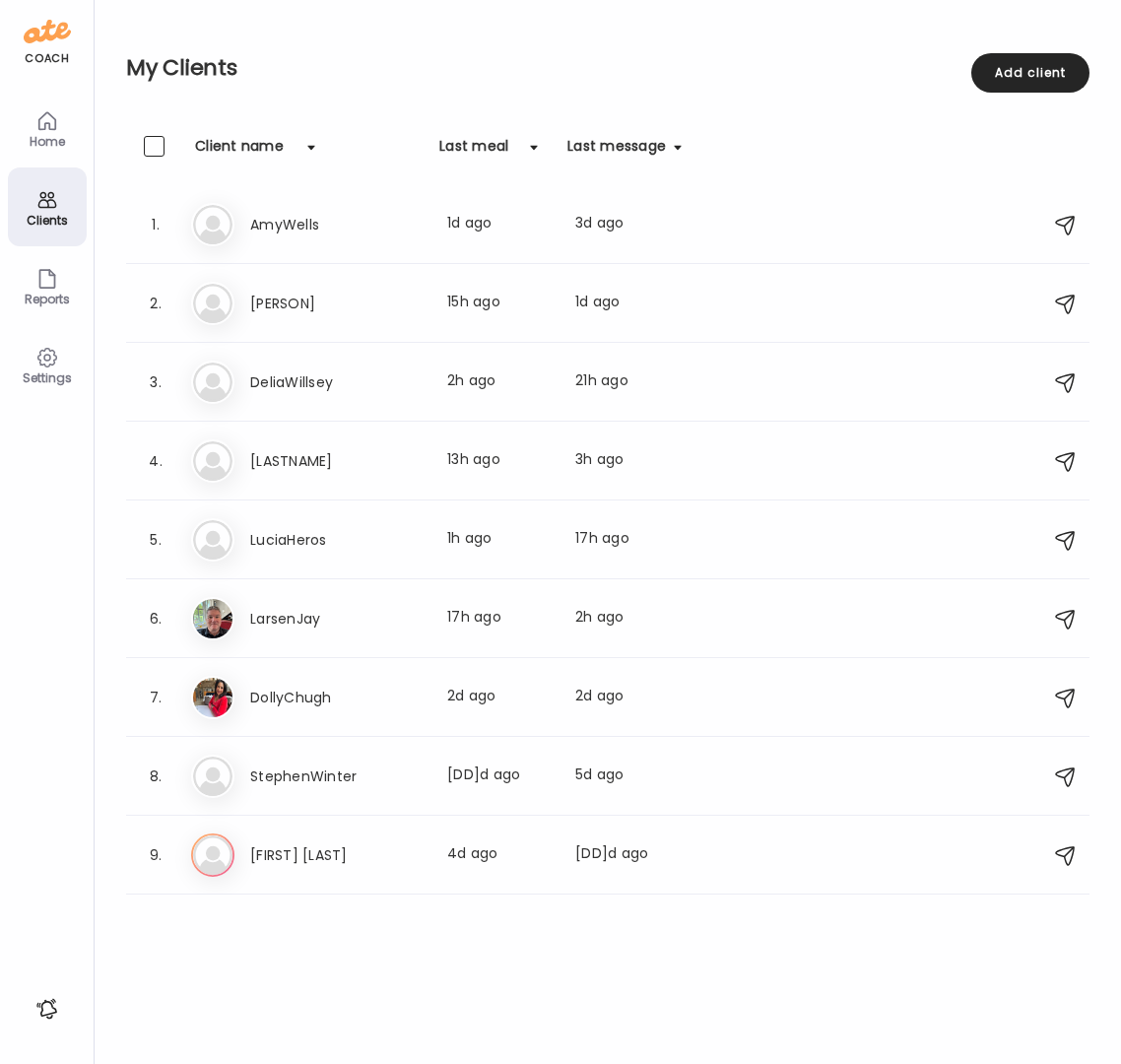 click on "Client name
Last meal
Last message" at bounding box center [608, 161] 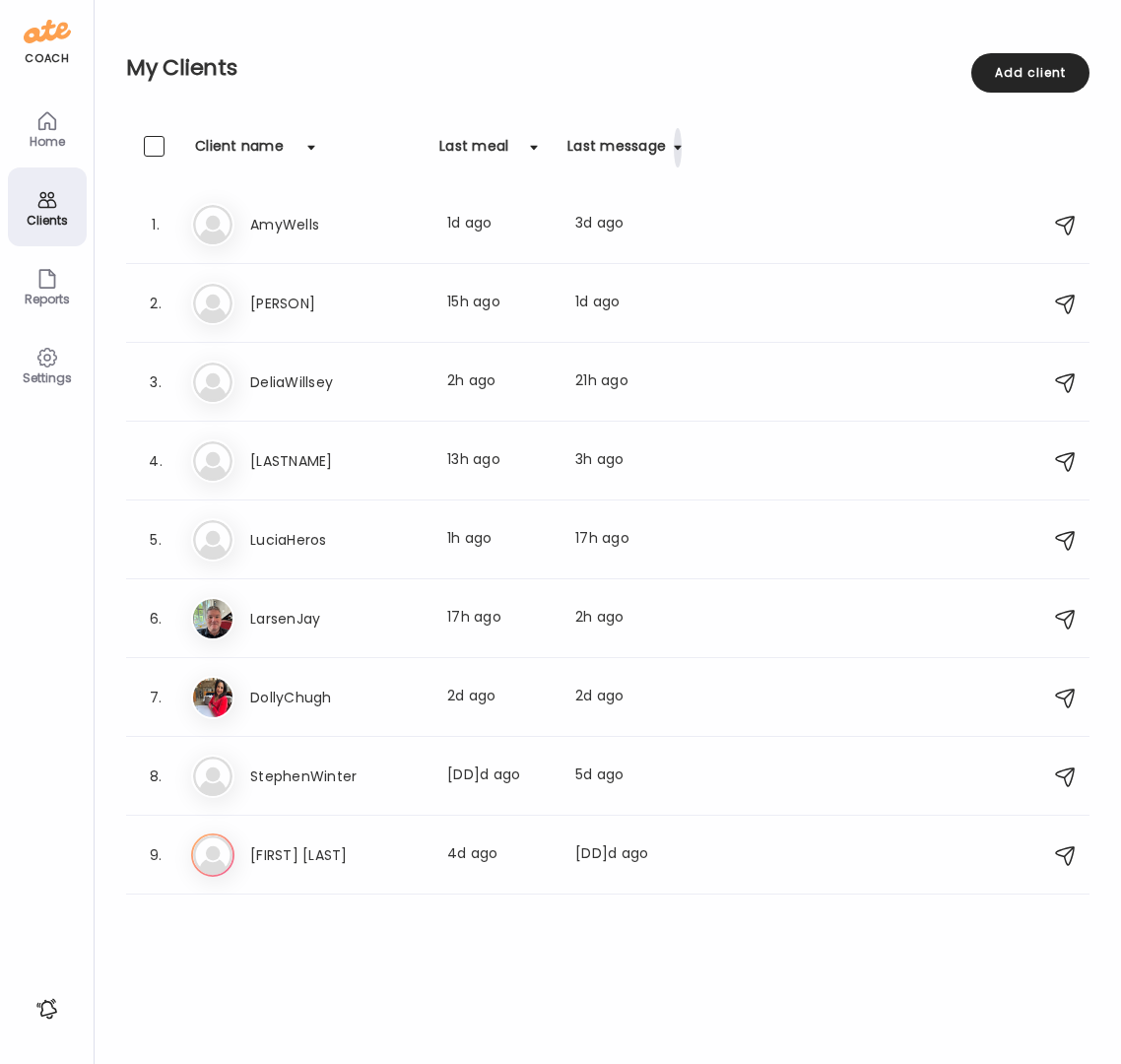 click at bounding box center (678, 148) 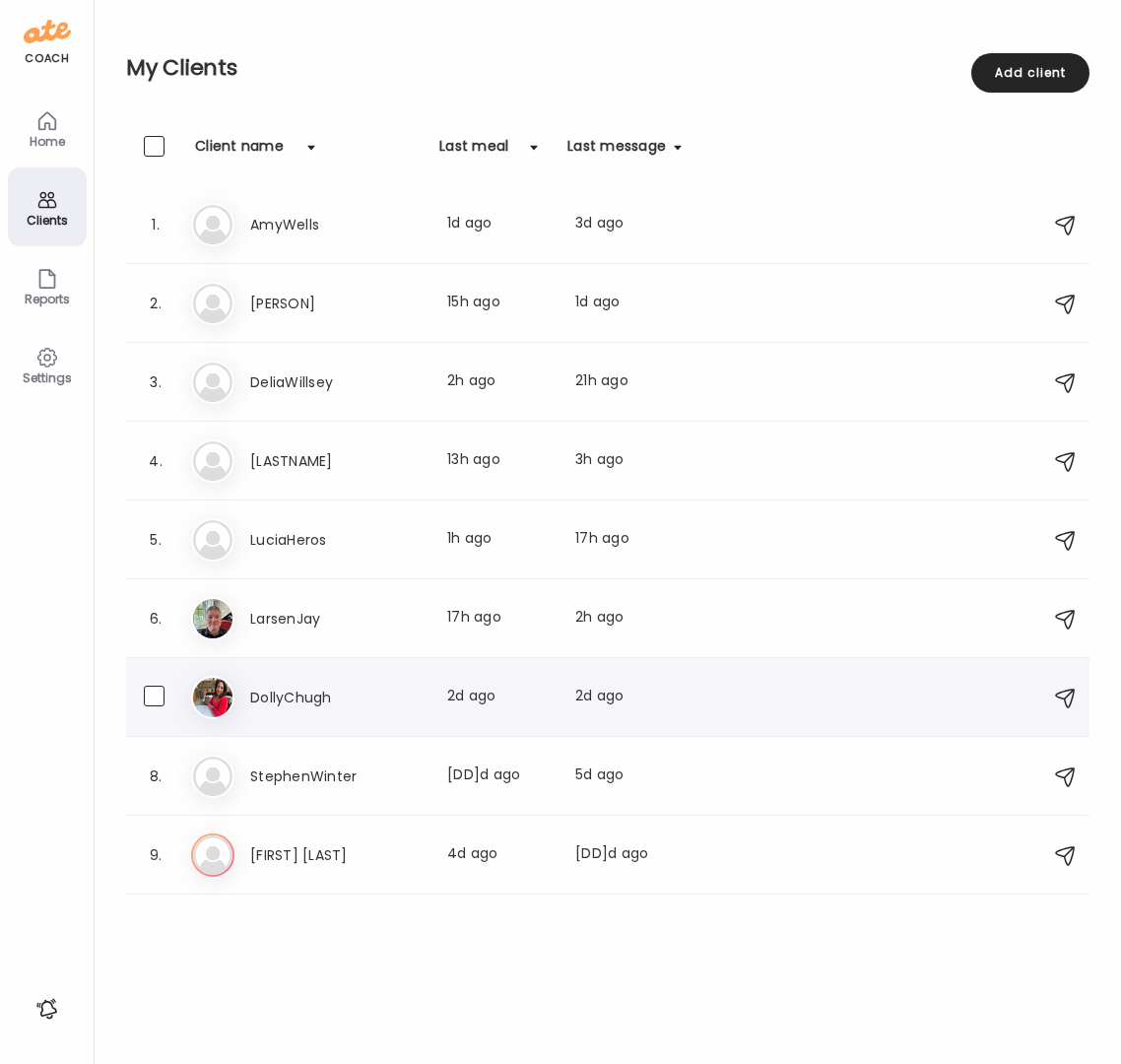 click on "DollyChugh" at bounding box center [337, 698] 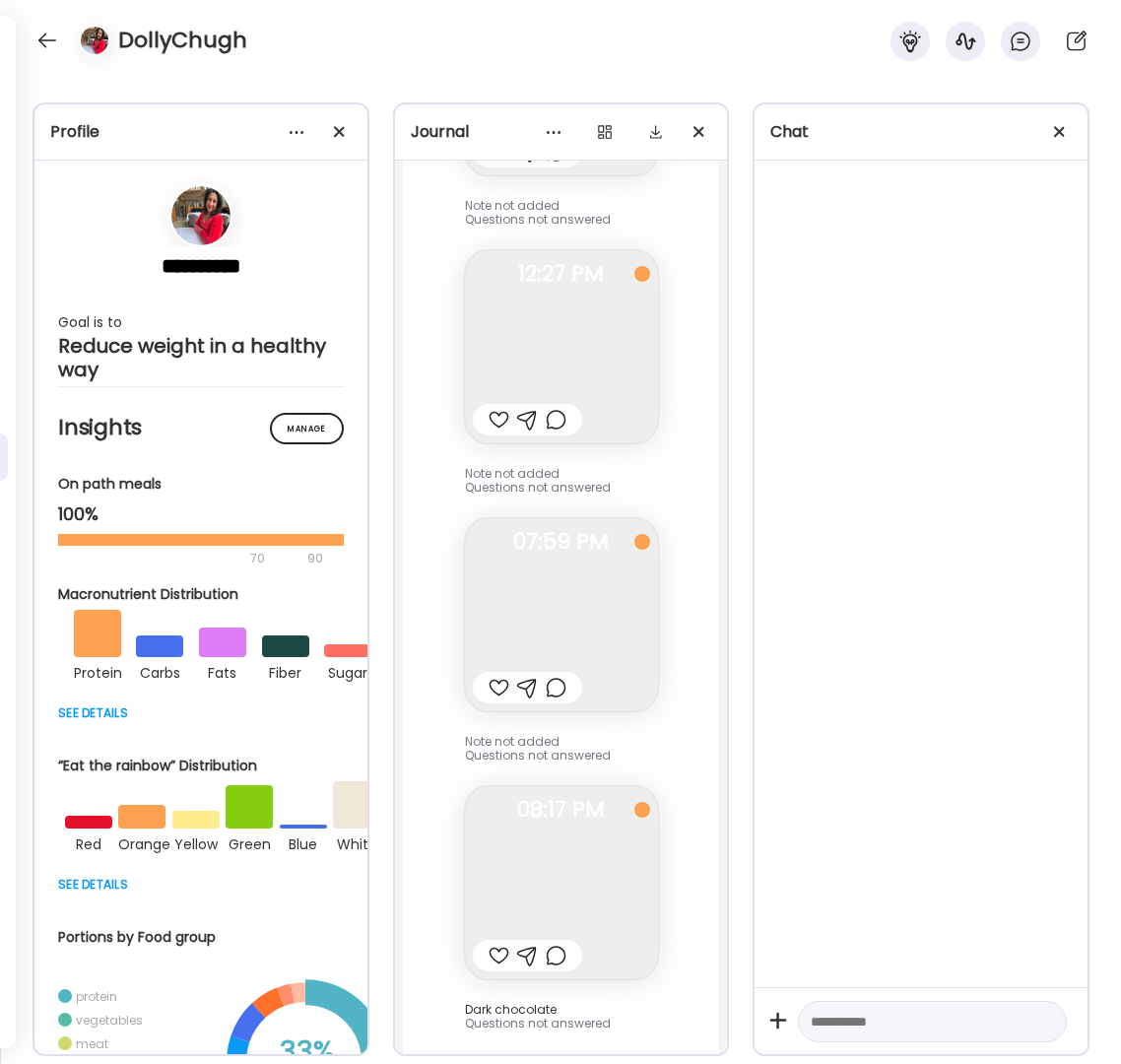 click at bounding box center (932, 1022) 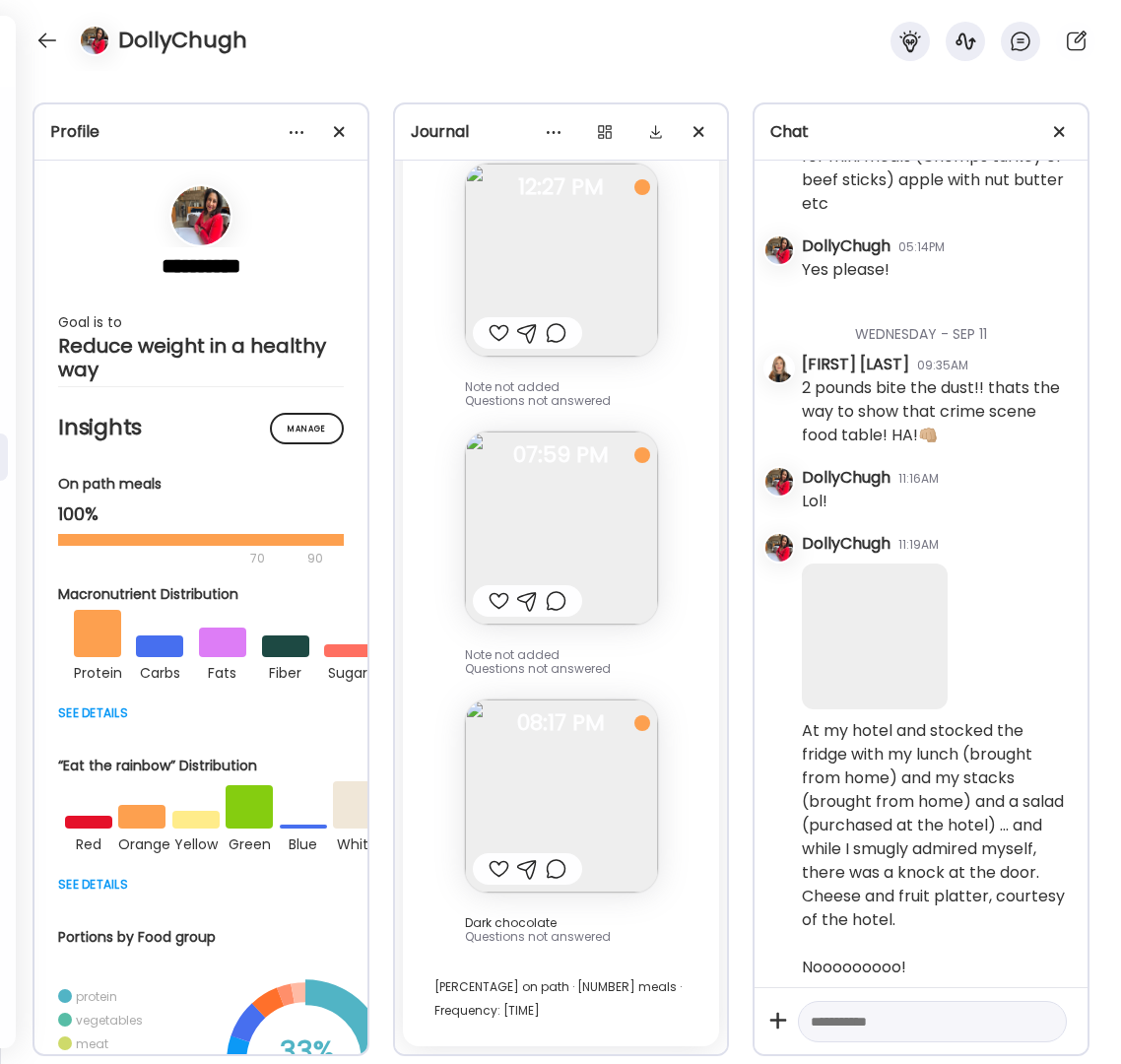 click at bounding box center [914, 1022] 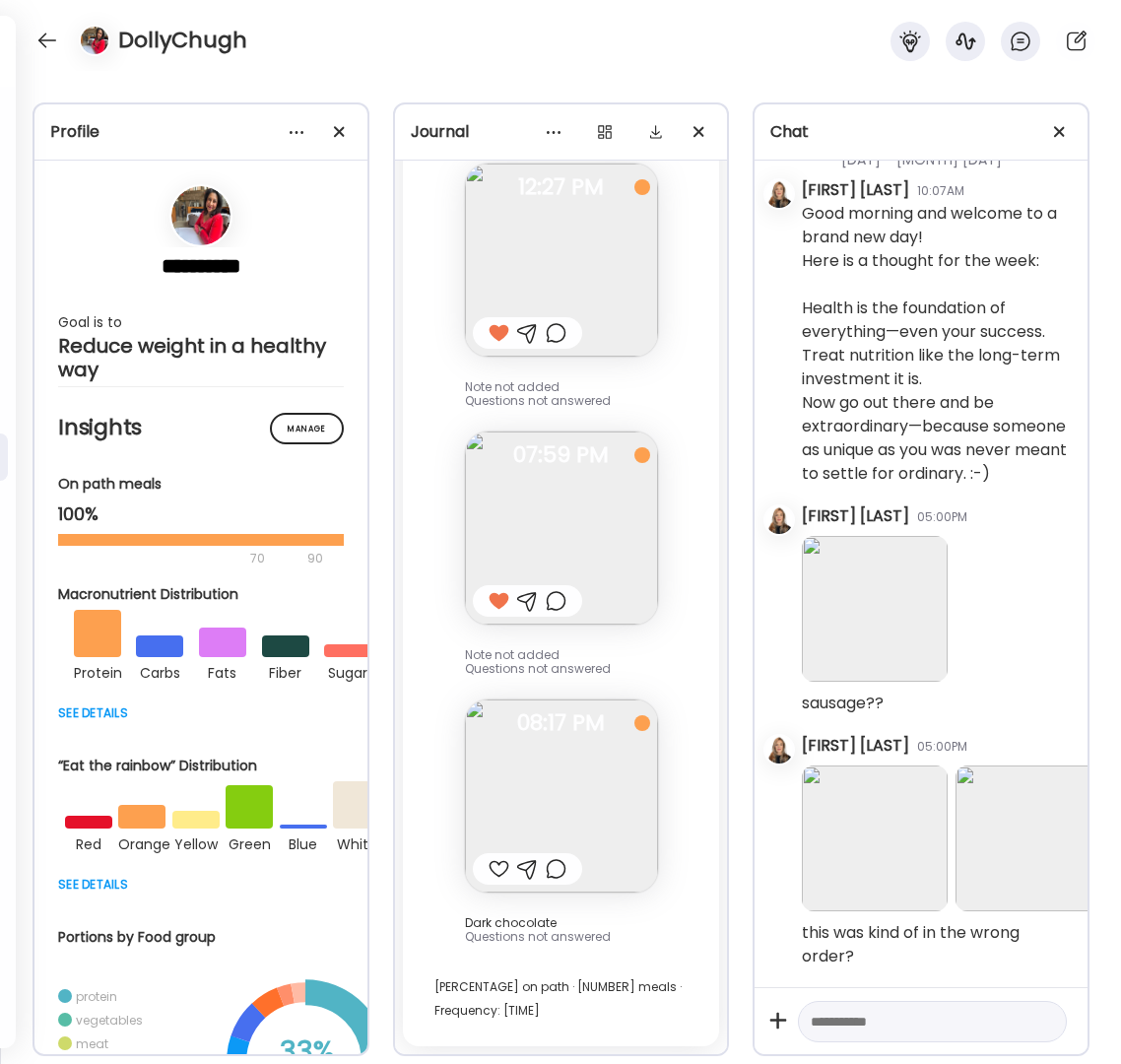 paste on "**********" 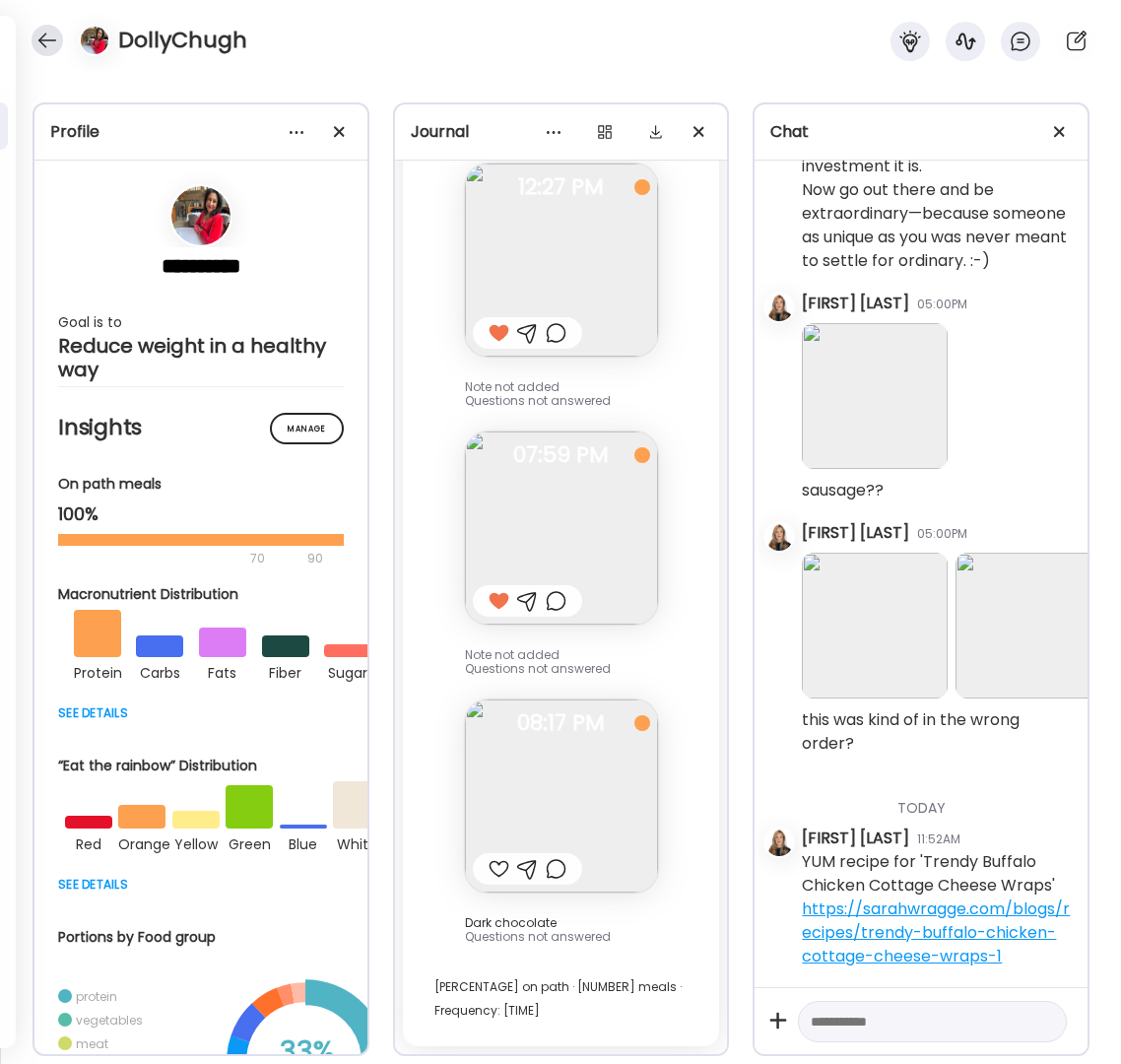 click at bounding box center (47, 40) 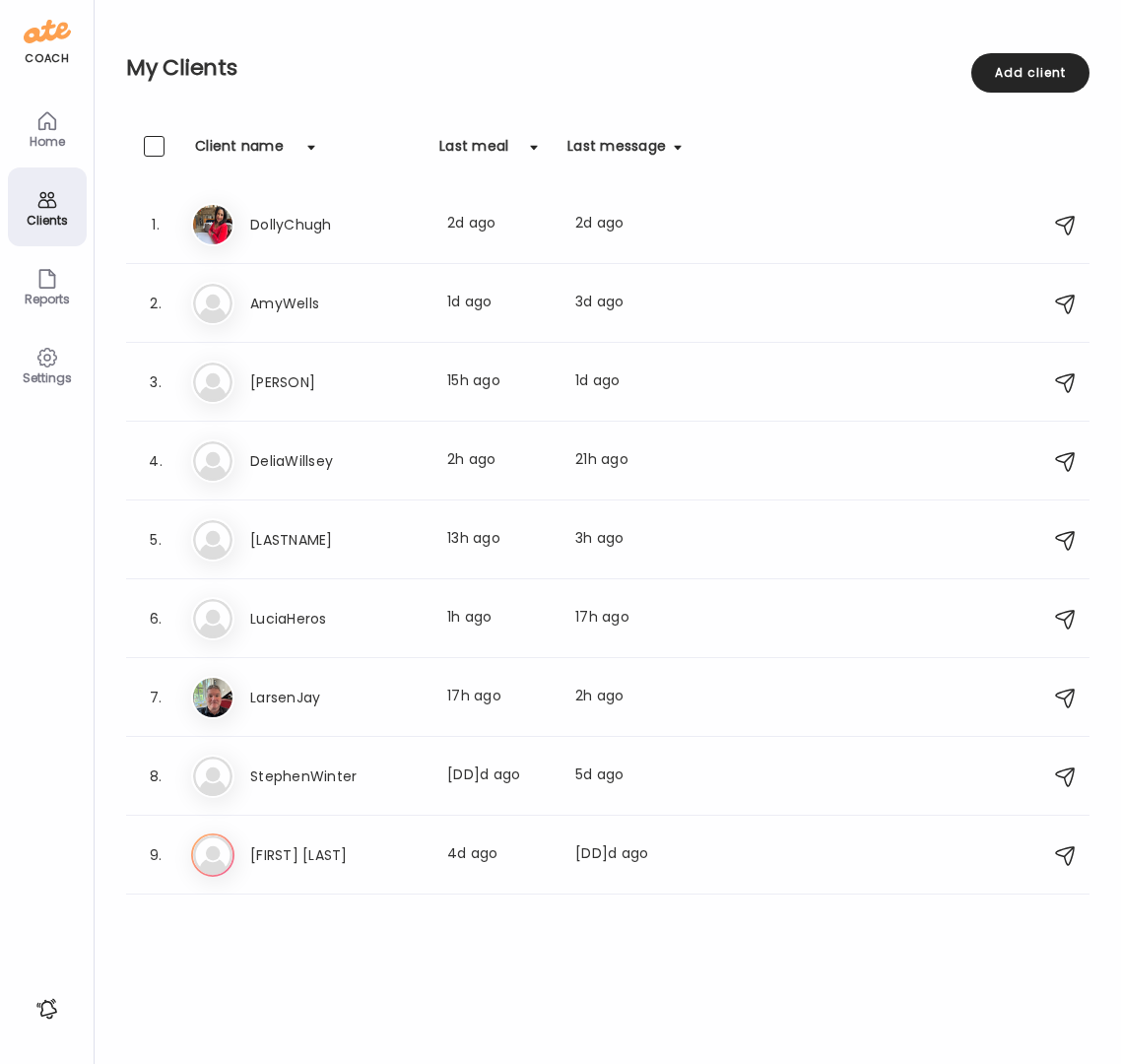 click on "Last message" at bounding box center [621, 152] 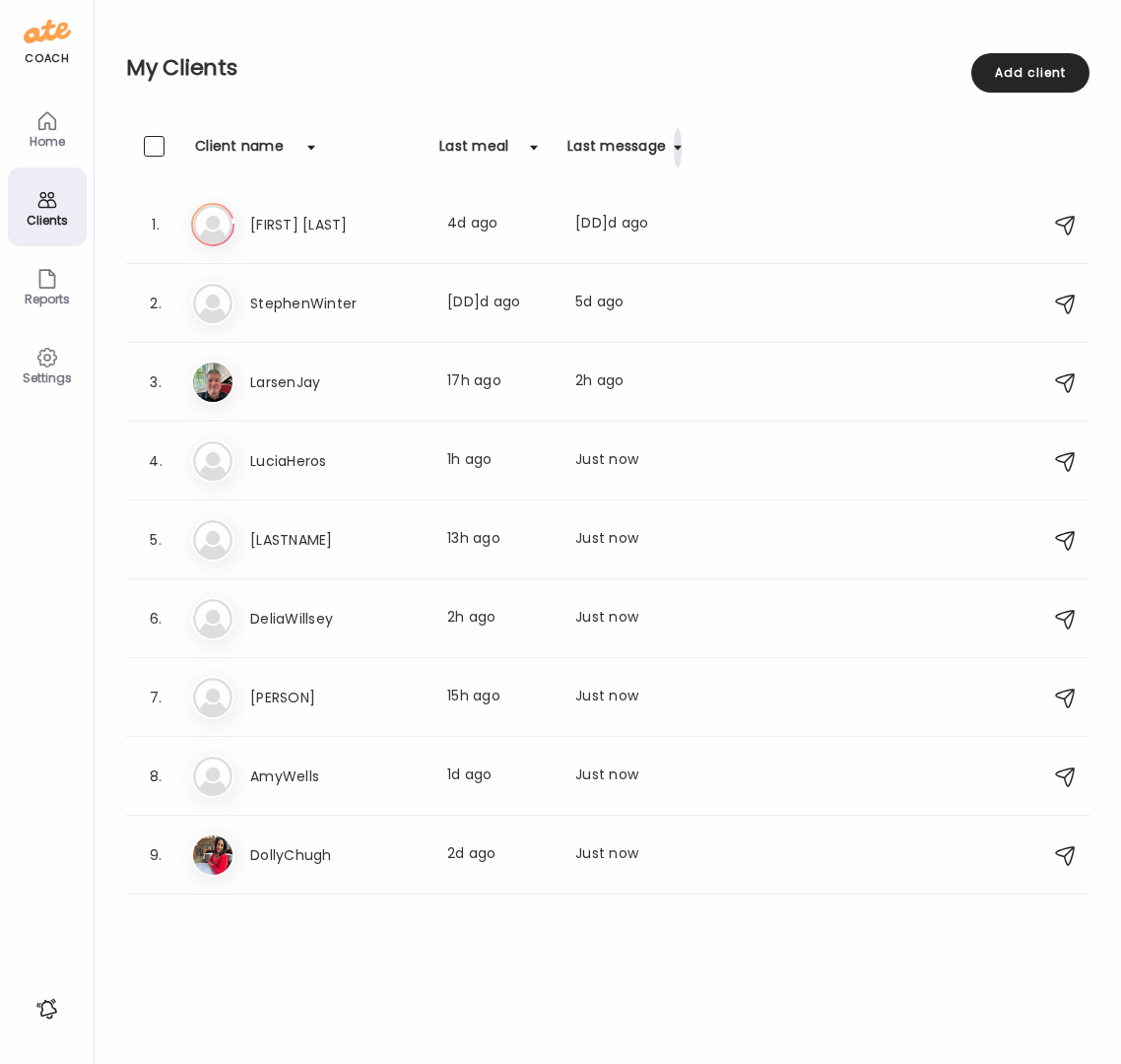 click at bounding box center (678, 148) 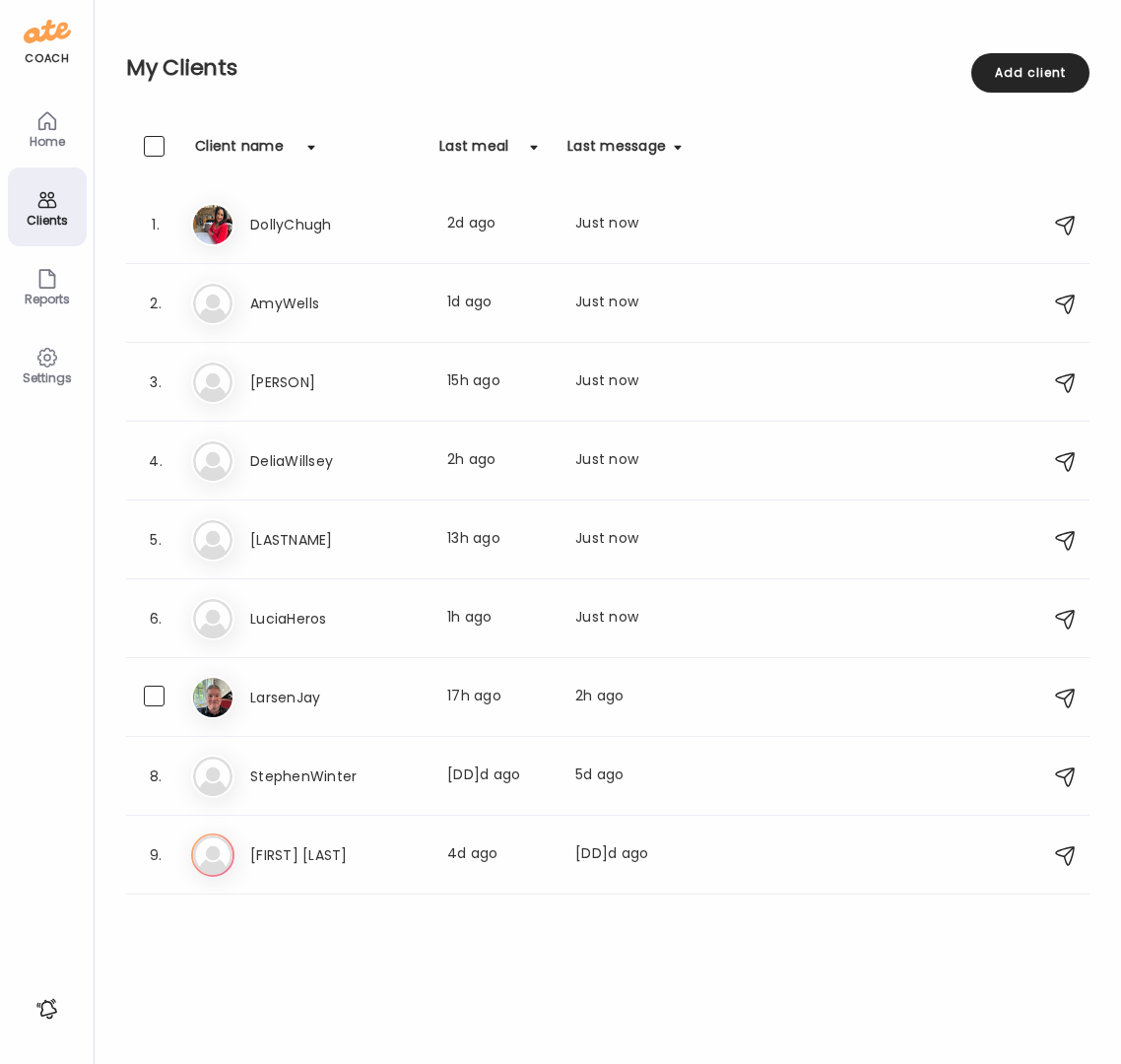 click on "LarsenJay" at bounding box center (337, 698) 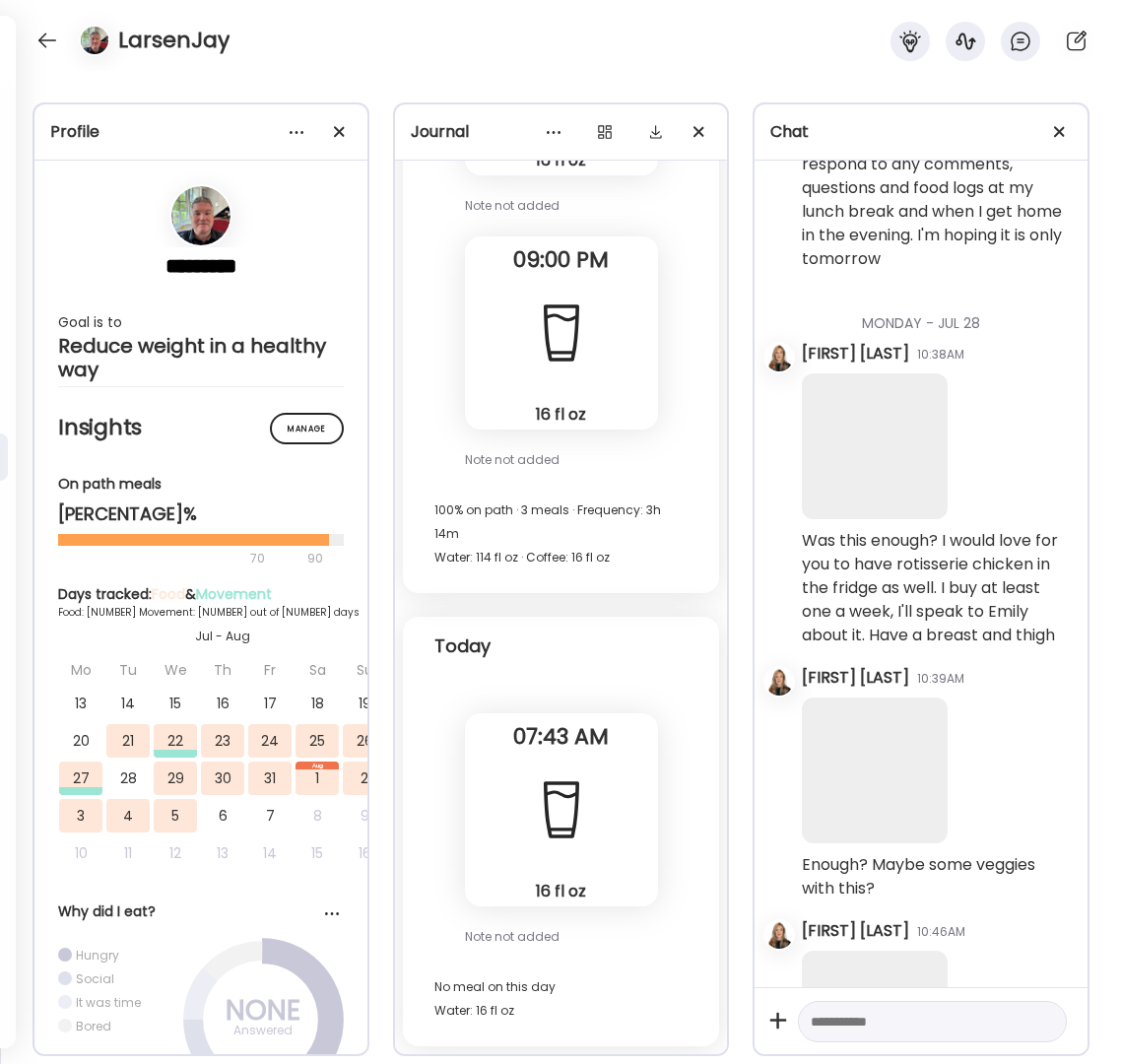 click at bounding box center [914, 1022] 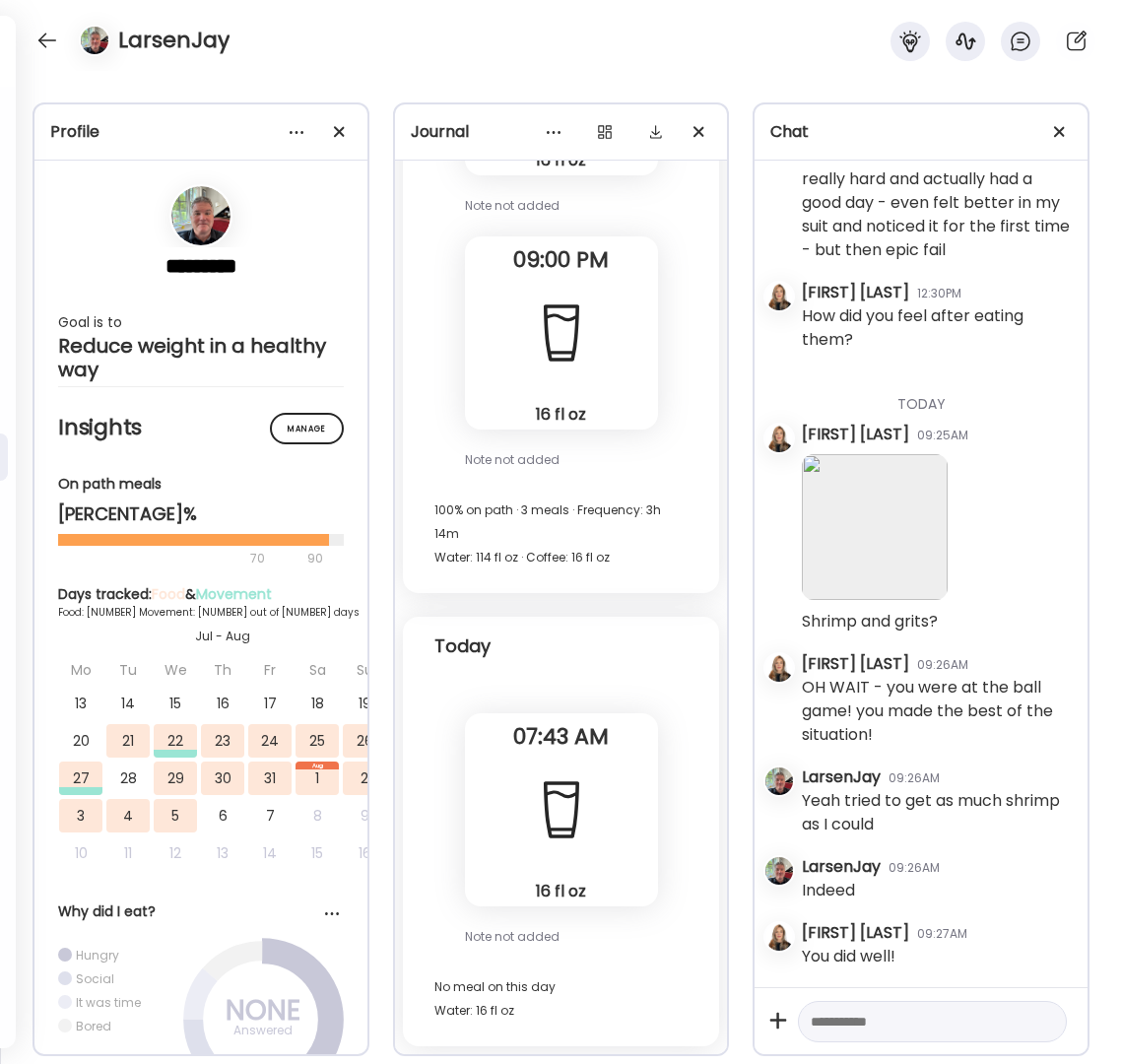 paste on "**********" 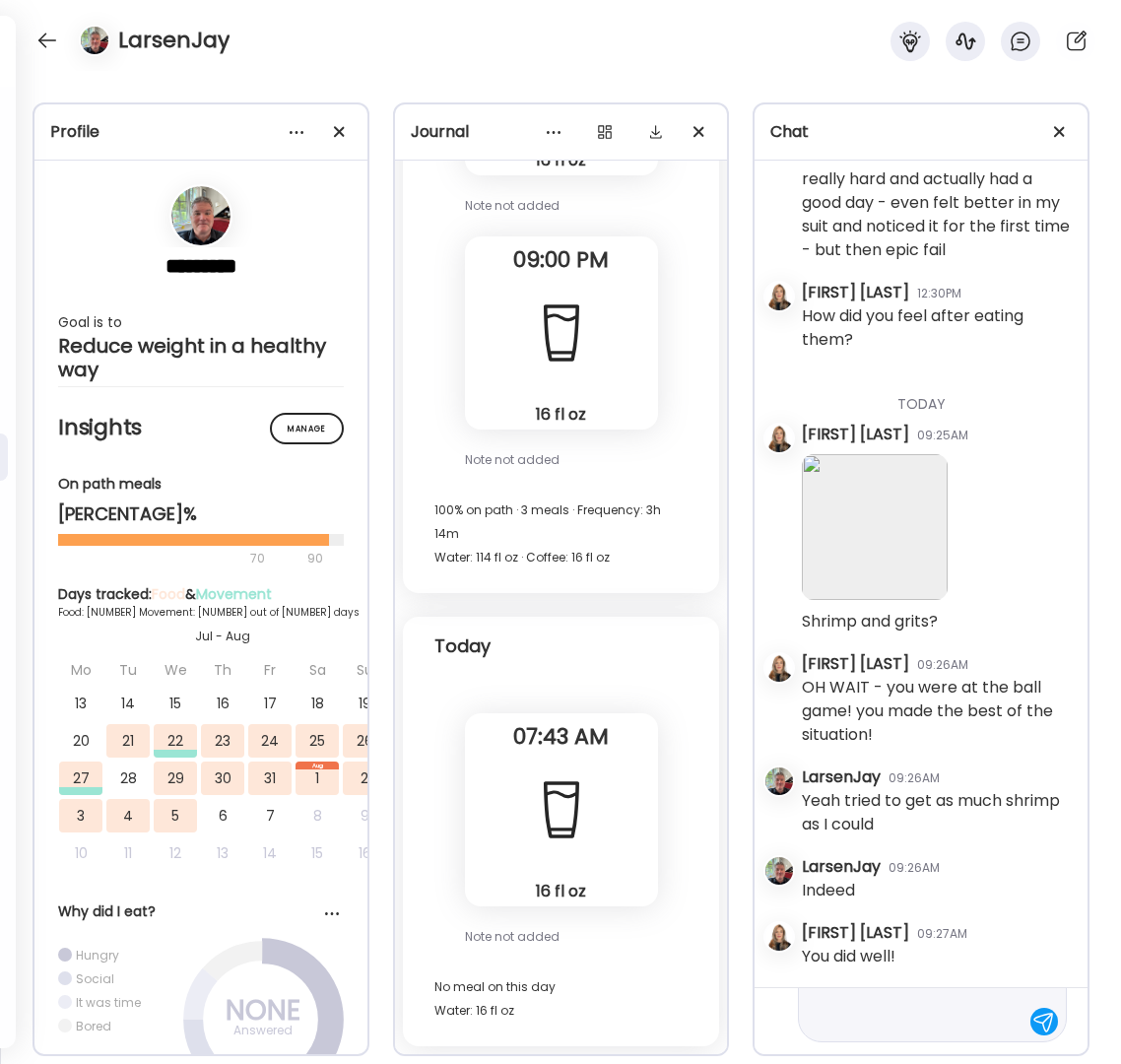 type 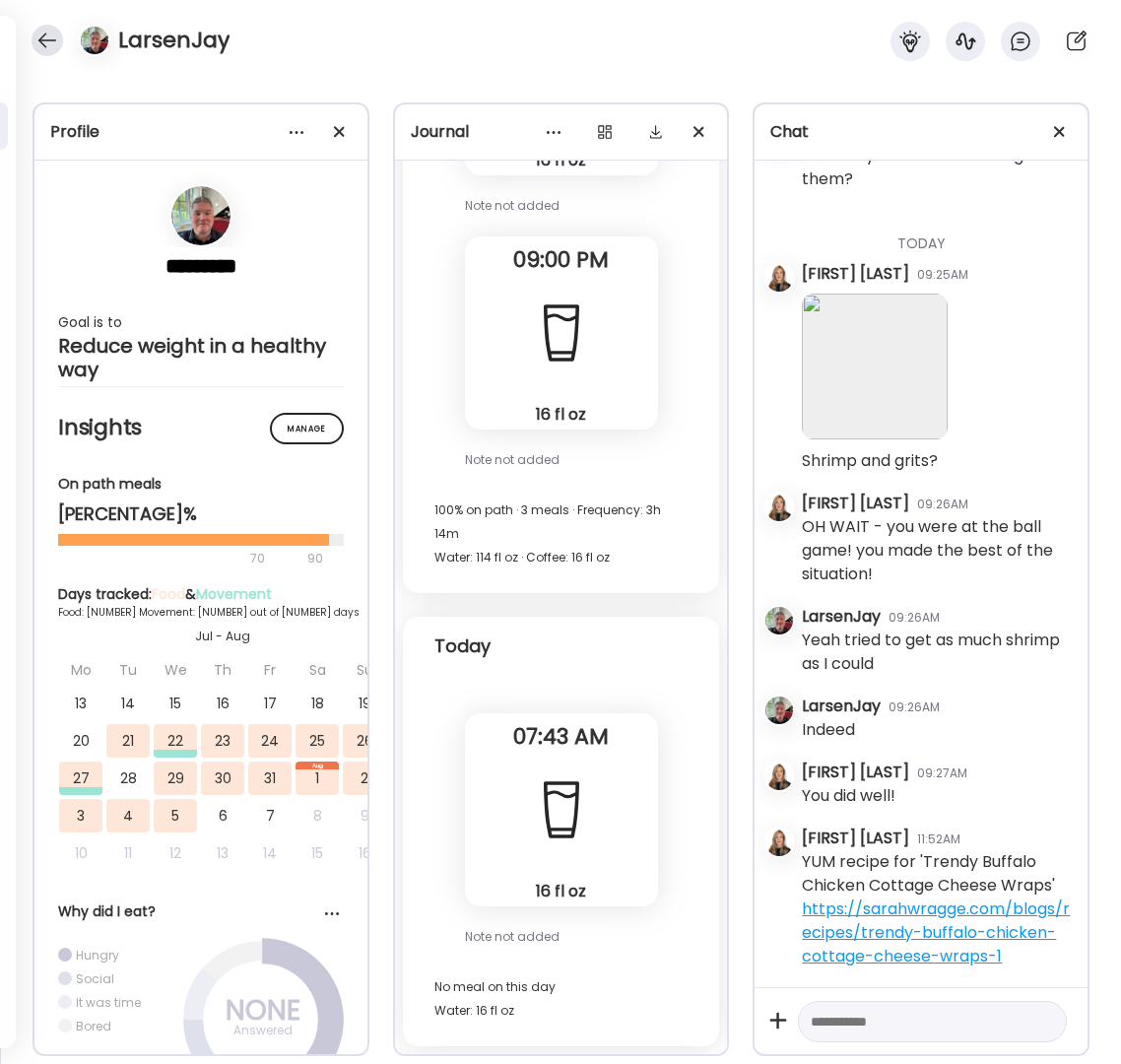 click at bounding box center [47, 40] 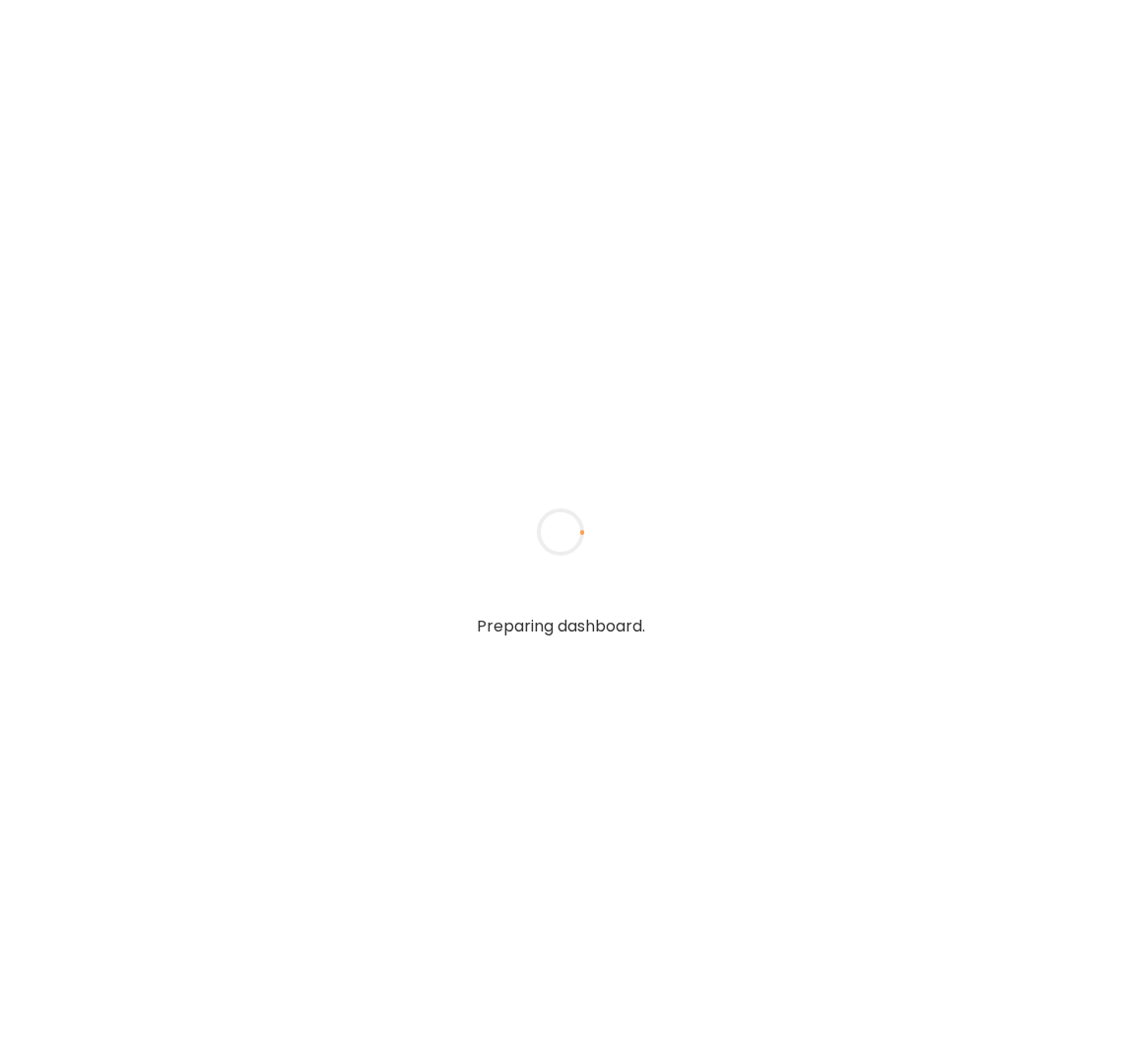 scroll, scrollTop: 0, scrollLeft: 0, axis: both 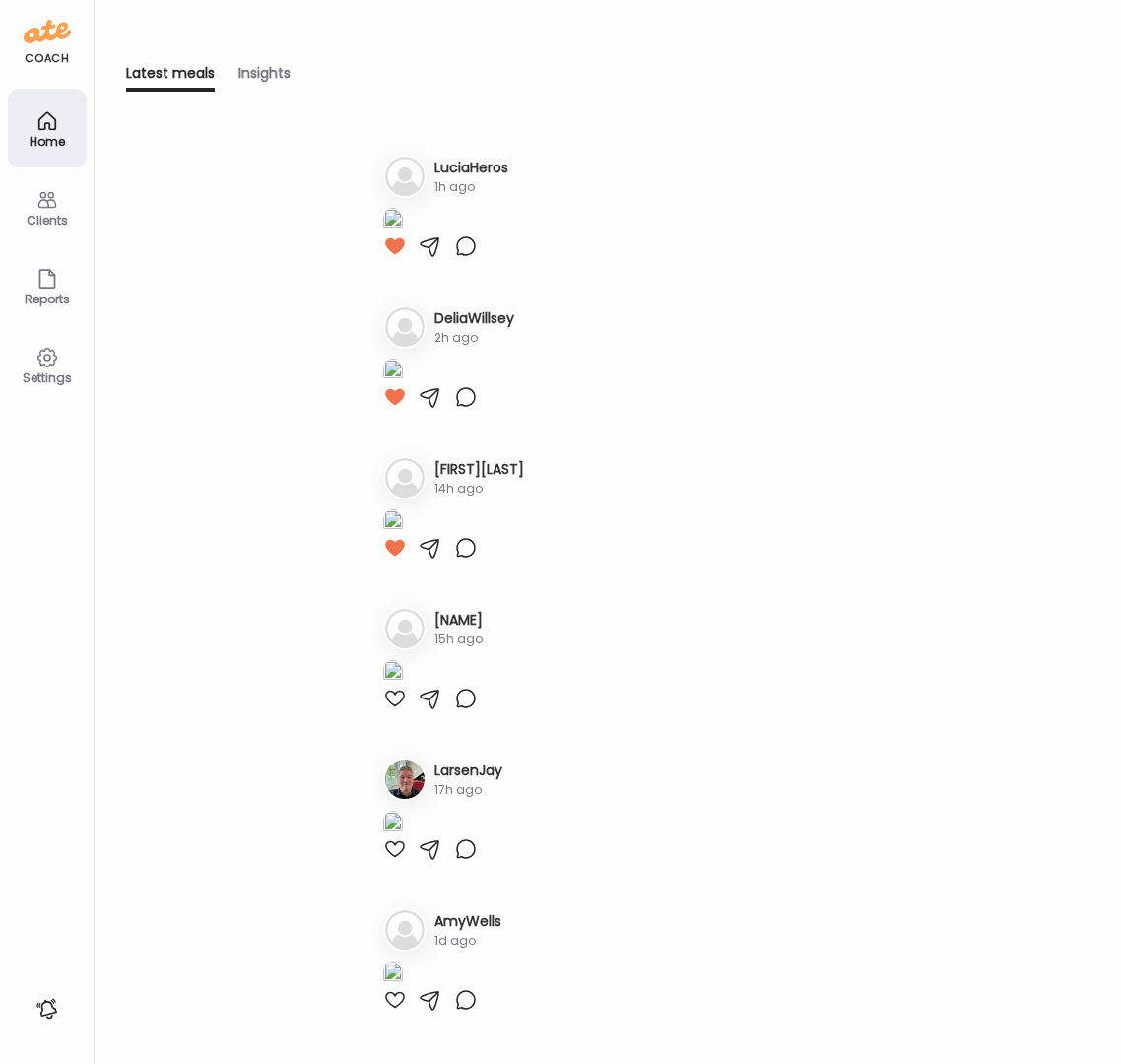 type on "**********" 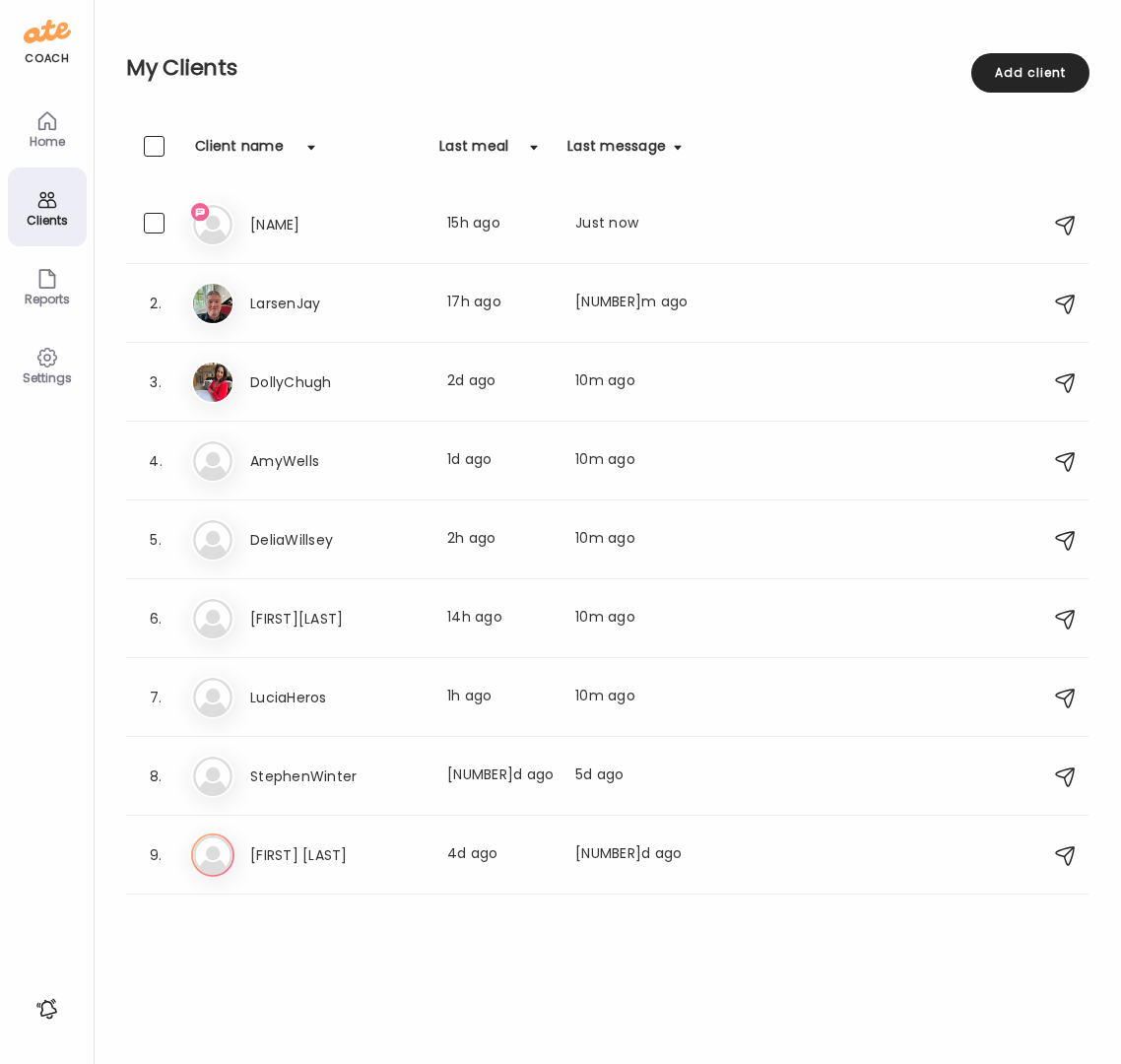 click on "[PERSON]" at bounding box center (337, 225) 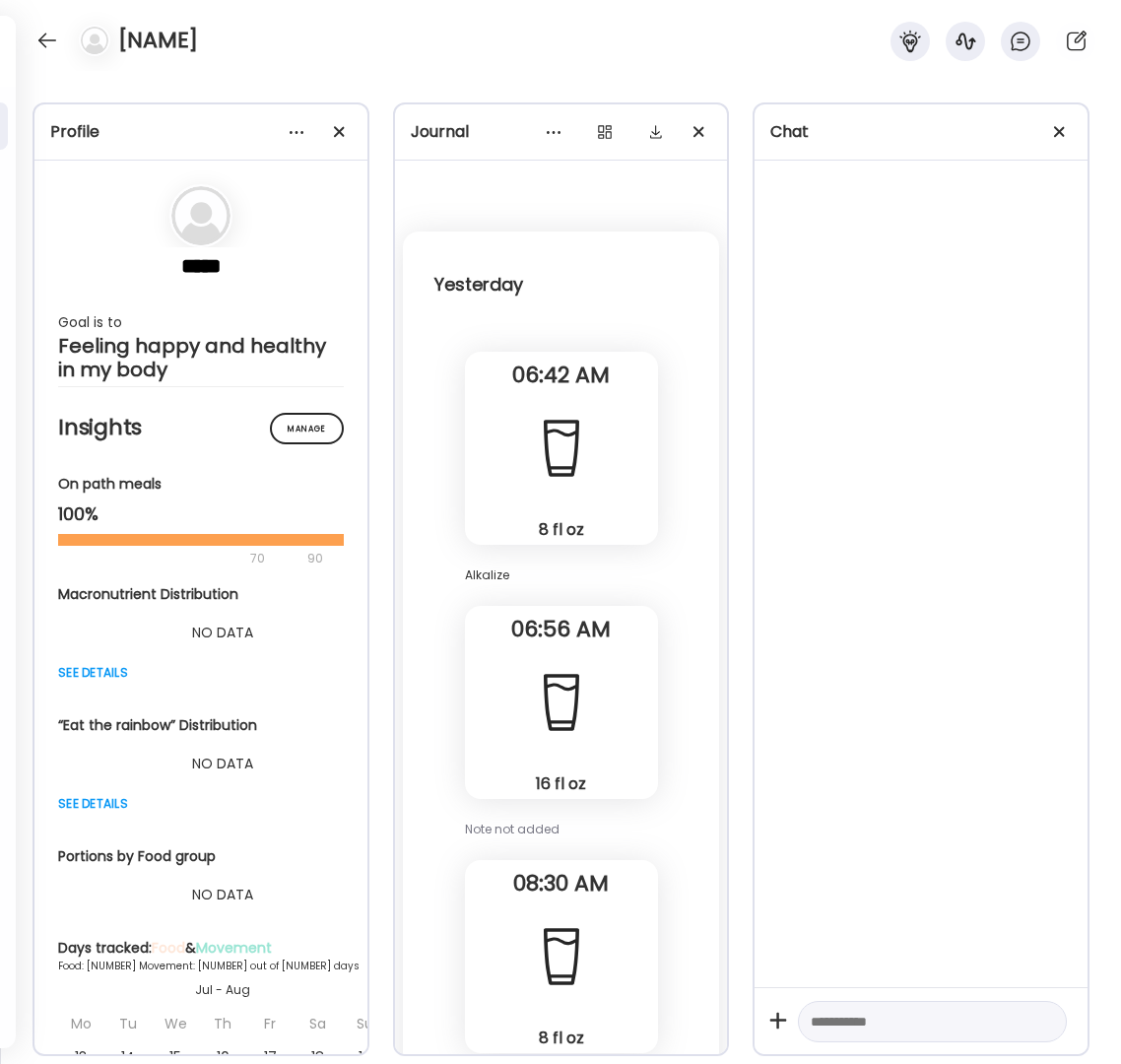 scroll, scrollTop: 6536, scrollLeft: 0, axis: vertical 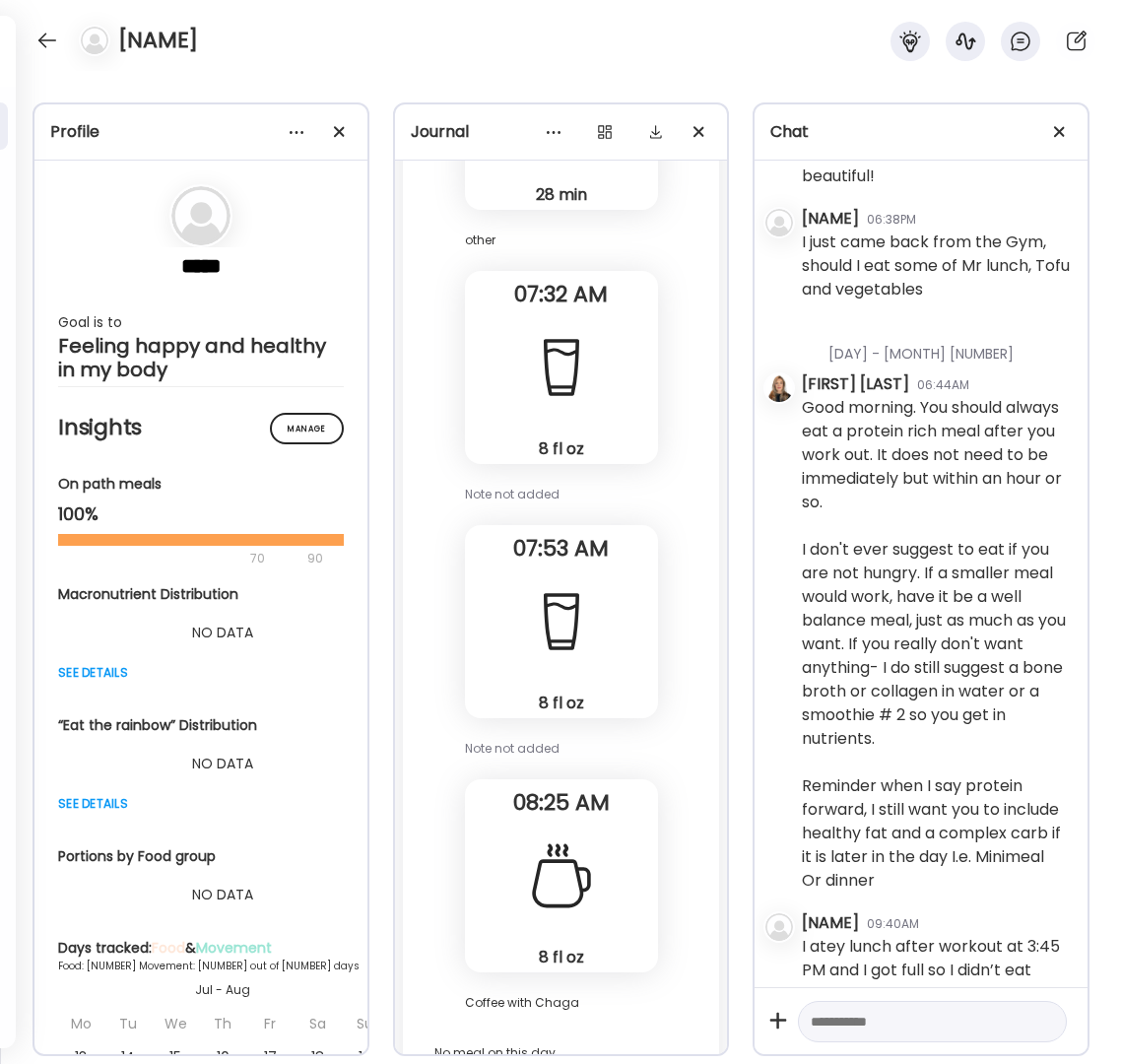 click at bounding box center (914, 1022) 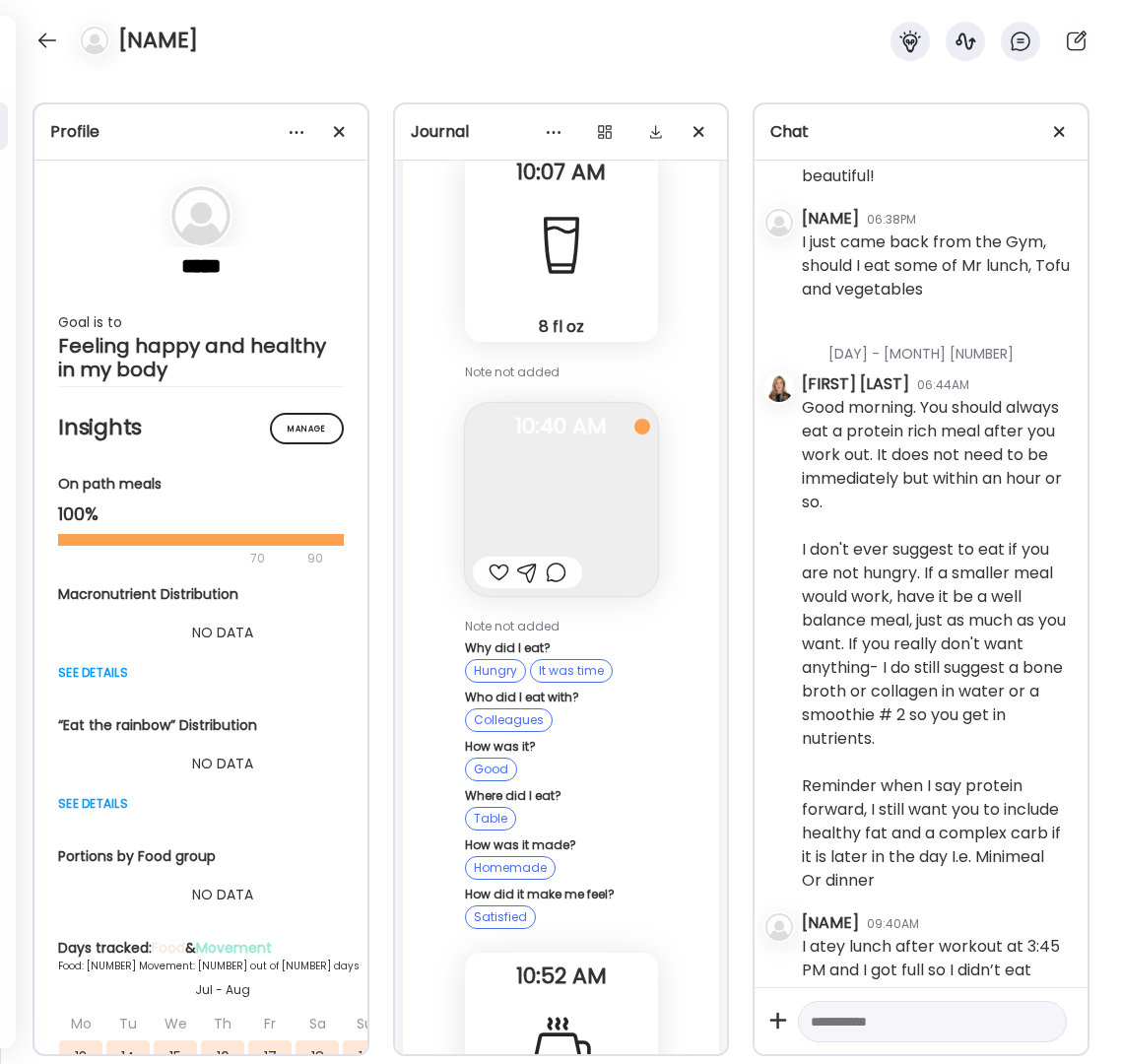 scroll, scrollTop: 47165, scrollLeft: 0, axis: vertical 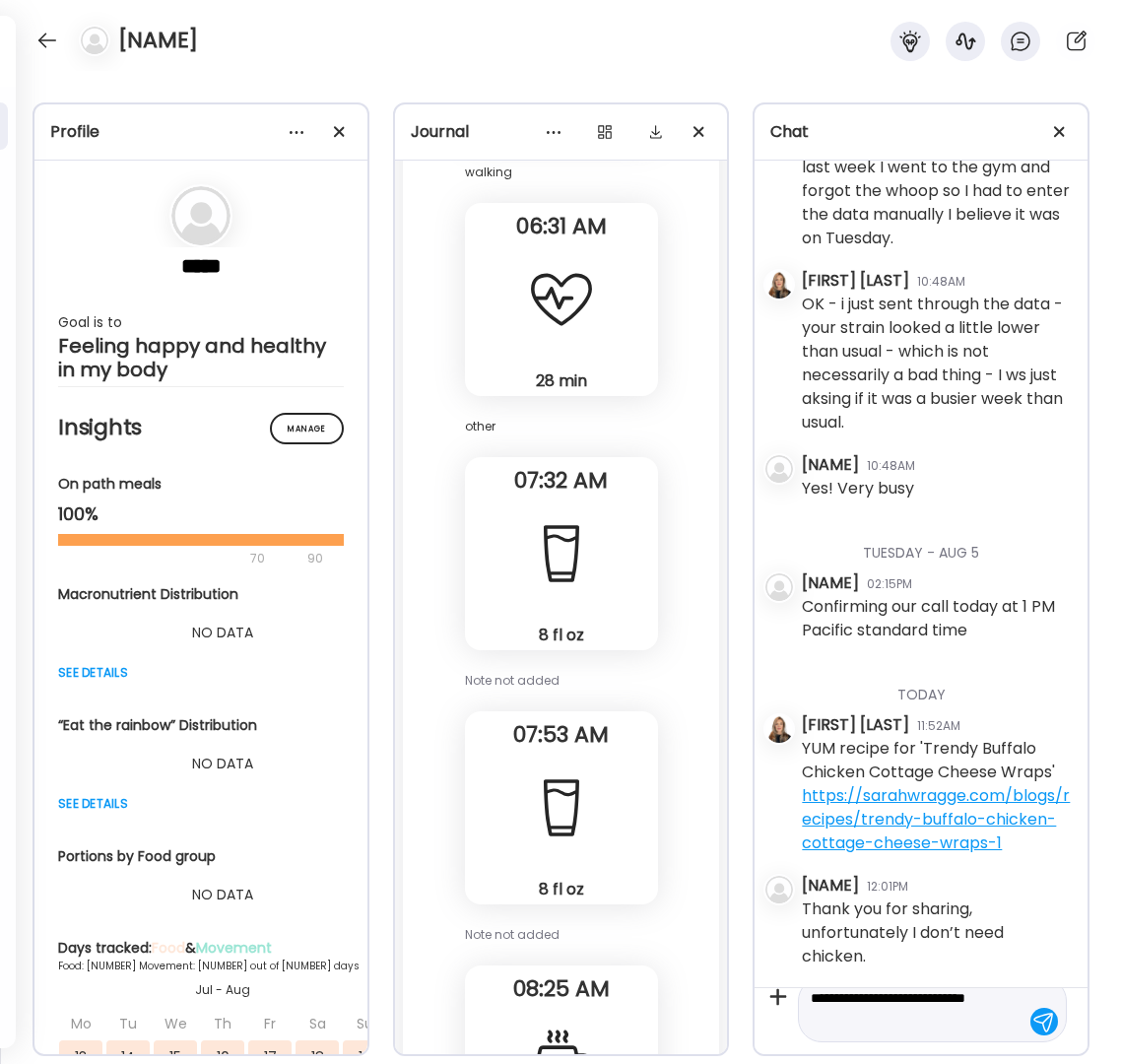 type on "**********" 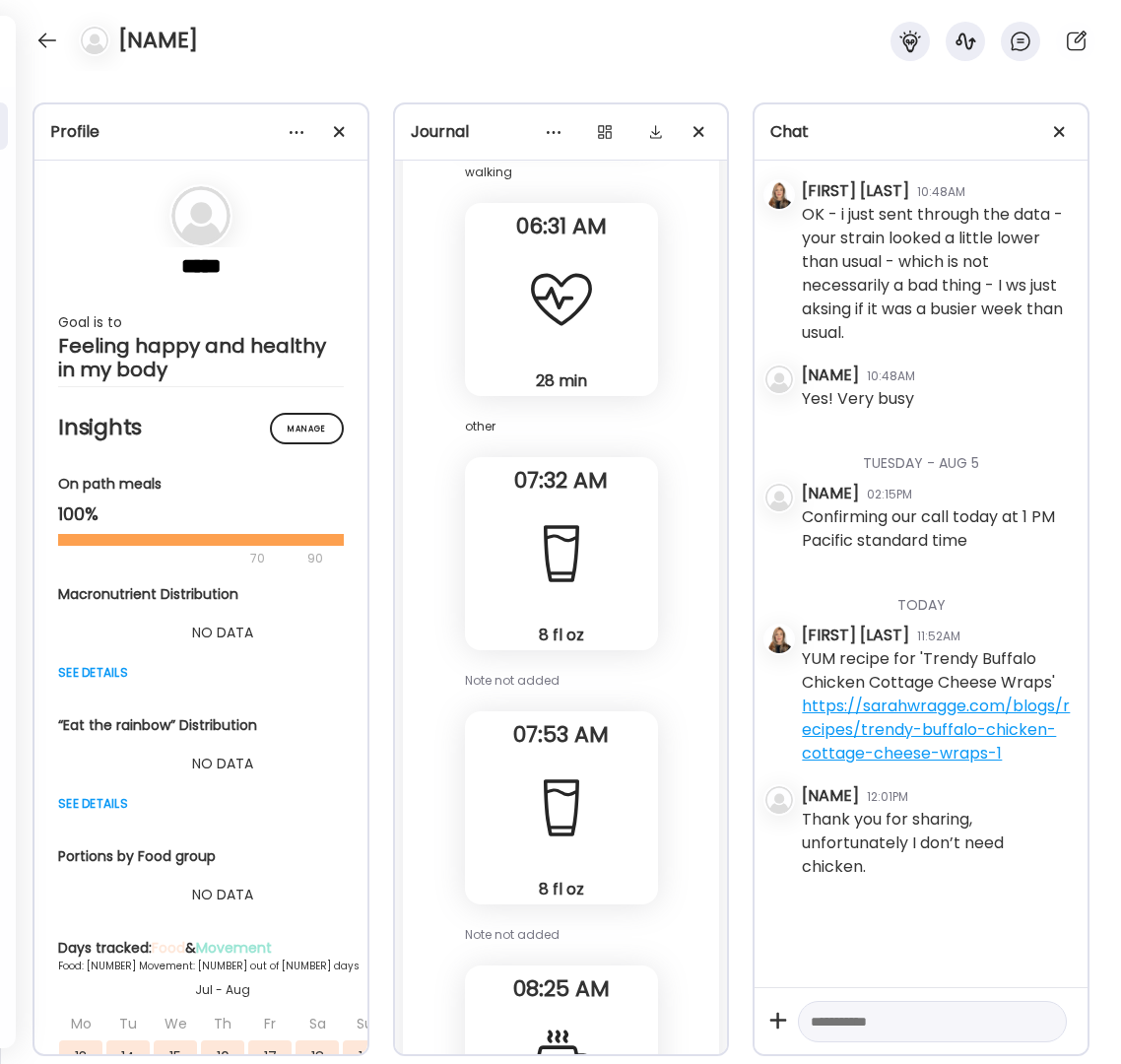 scroll, scrollTop: 0, scrollLeft: 0, axis: both 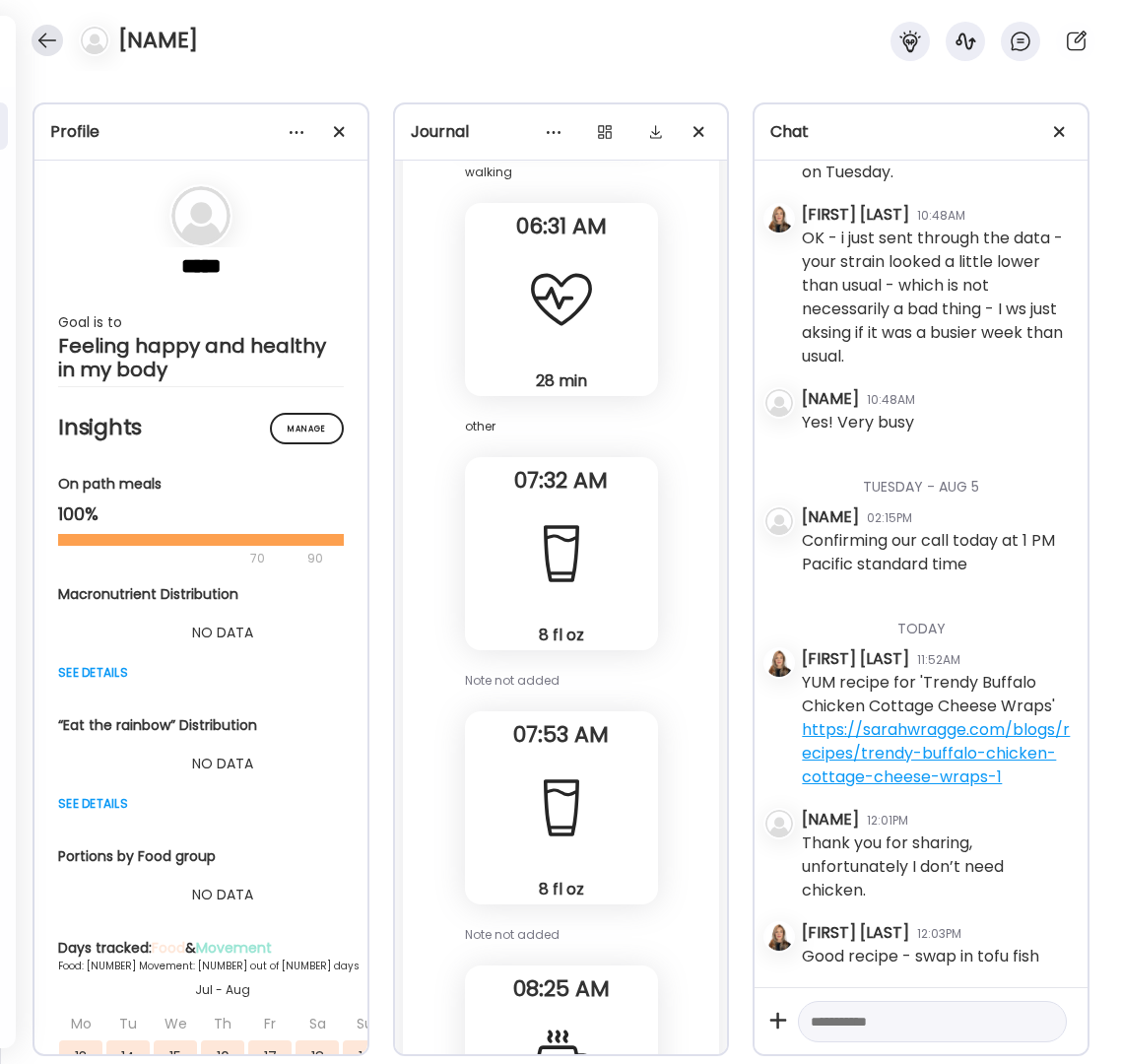 click at bounding box center [47, 40] 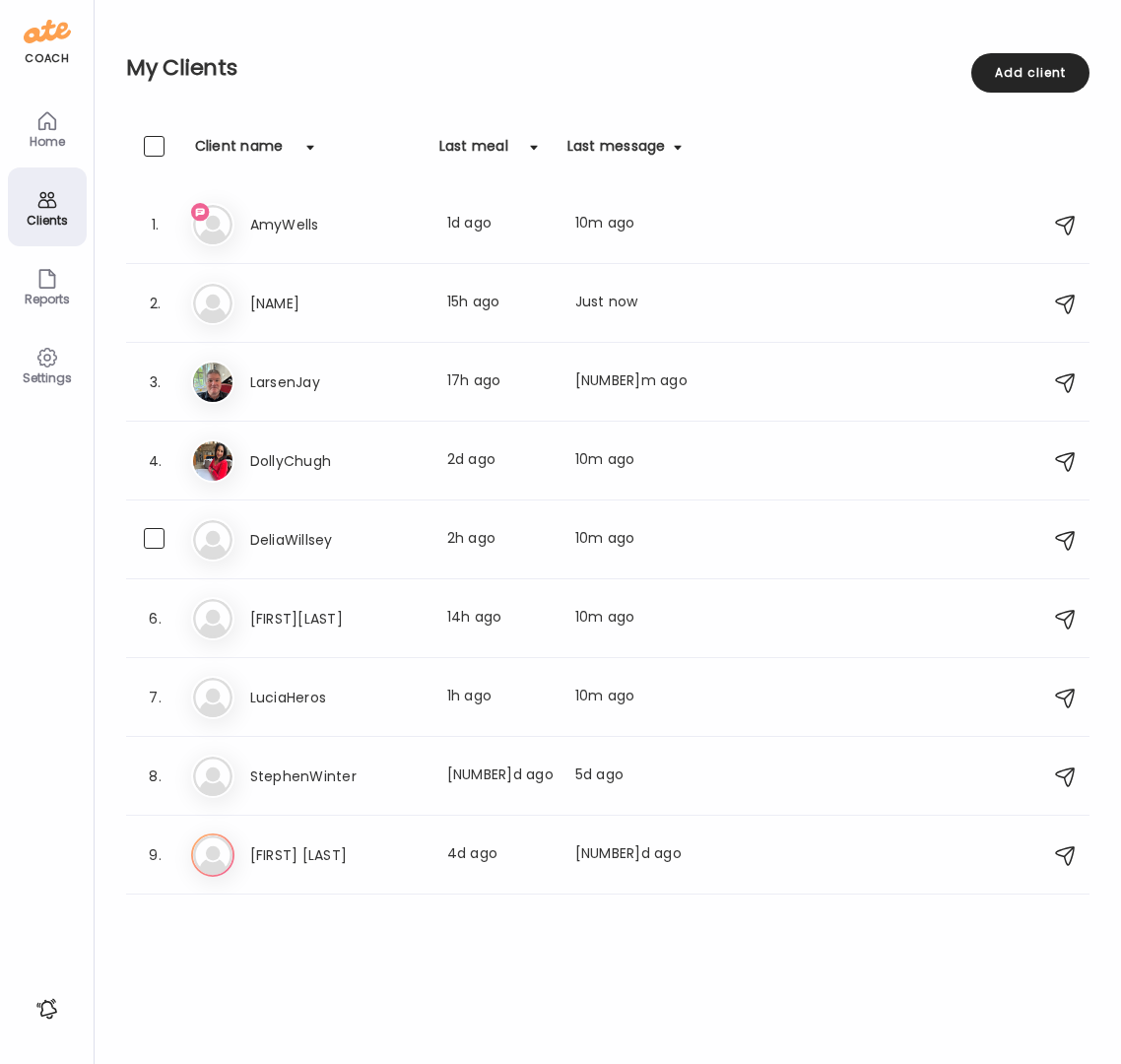 click on "DeliaWillsey" at bounding box center (337, 540) 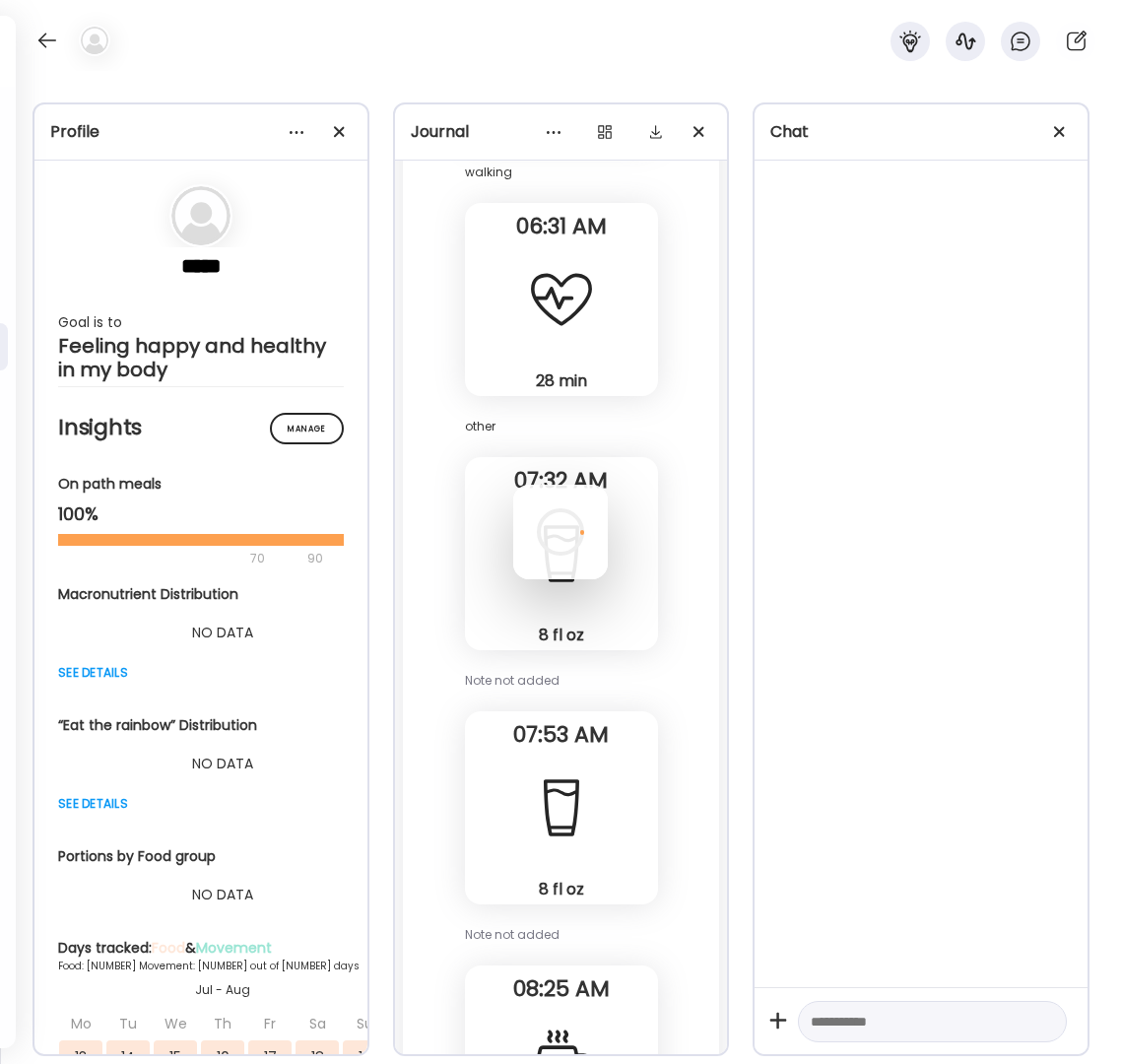 scroll, scrollTop: 0, scrollLeft: 0, axis: both 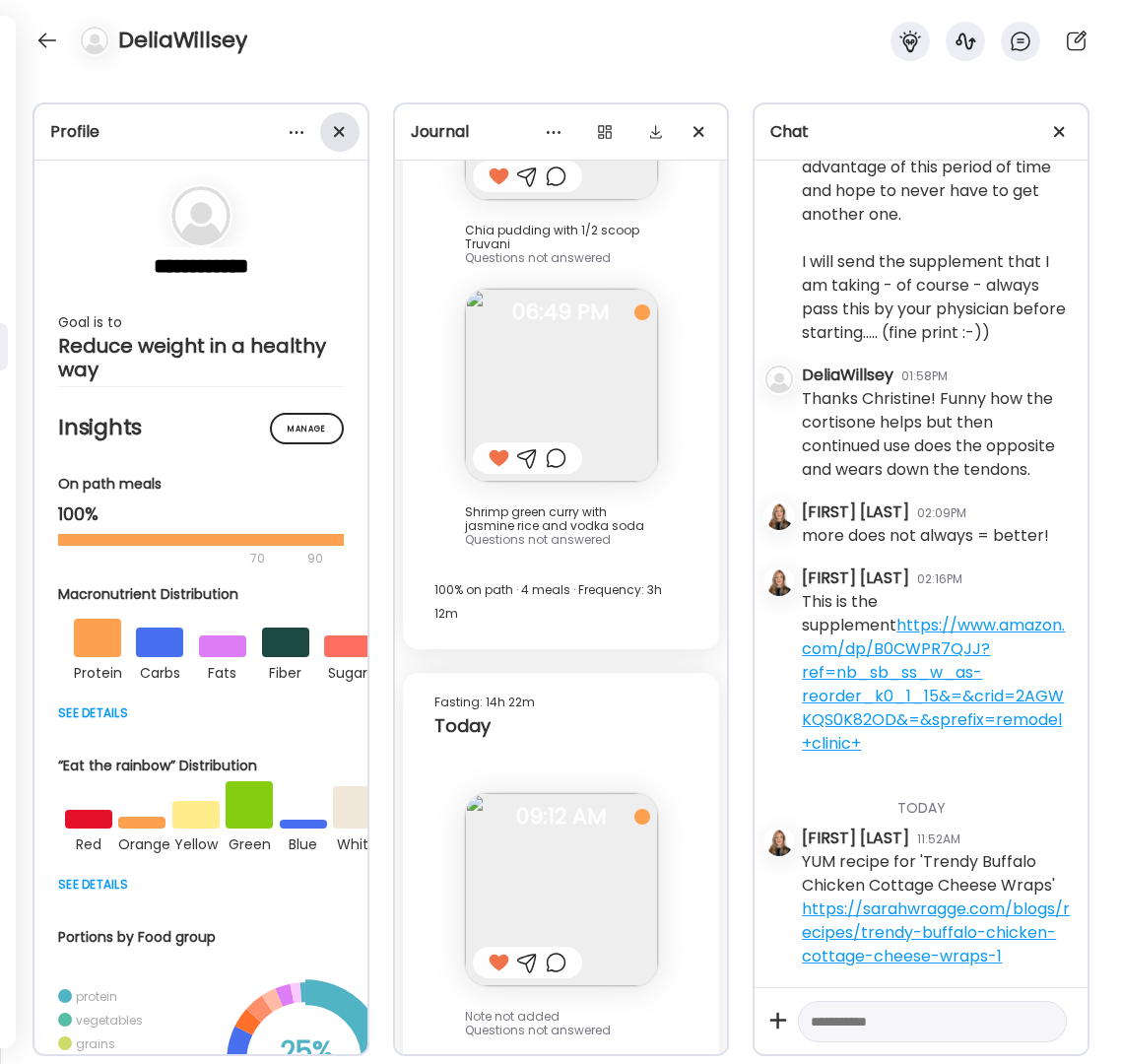 click at bounding box center [340, 132] 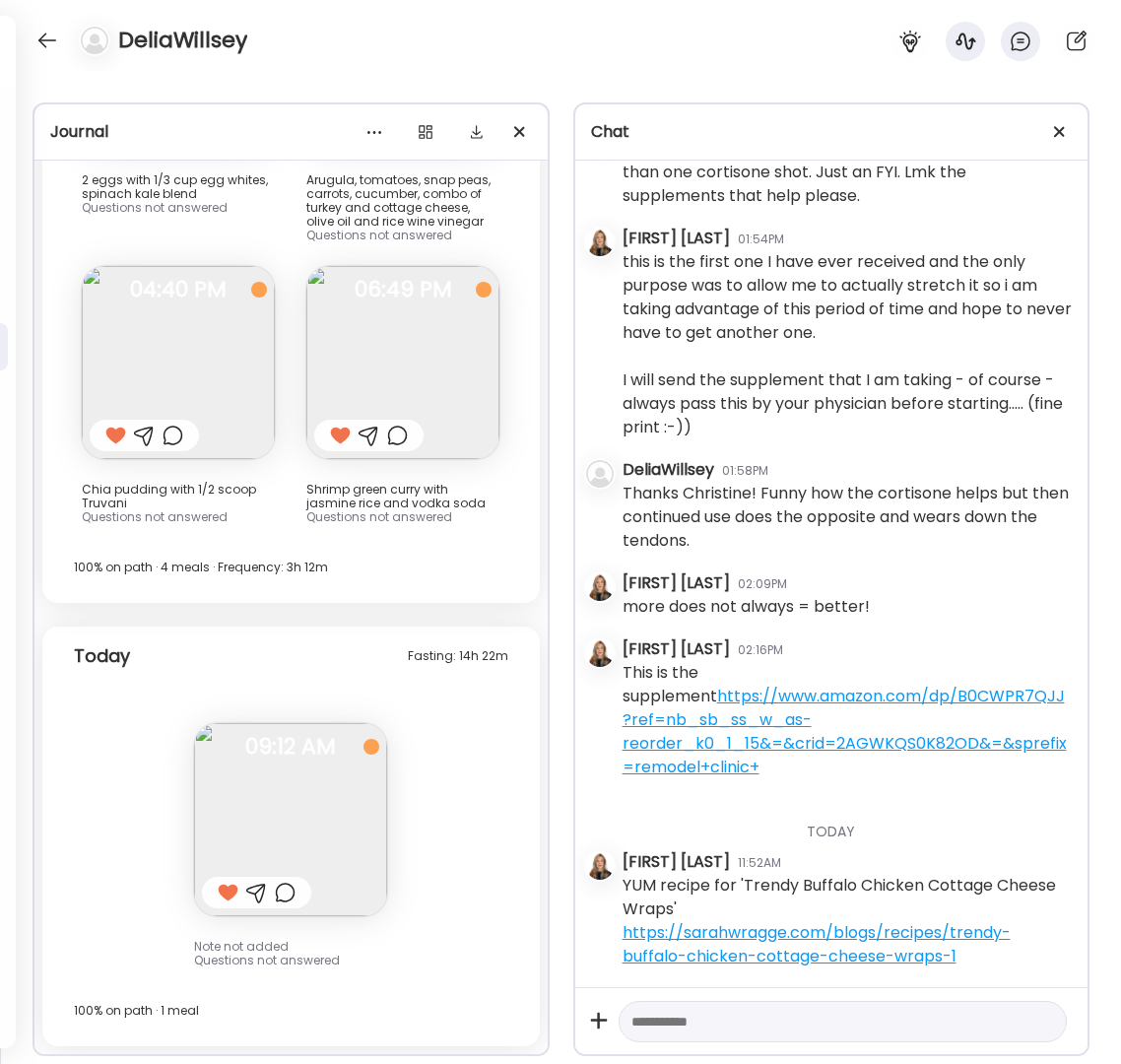 scroll, scrollTop: 15089, scrollLeft: 0, axis: vertical 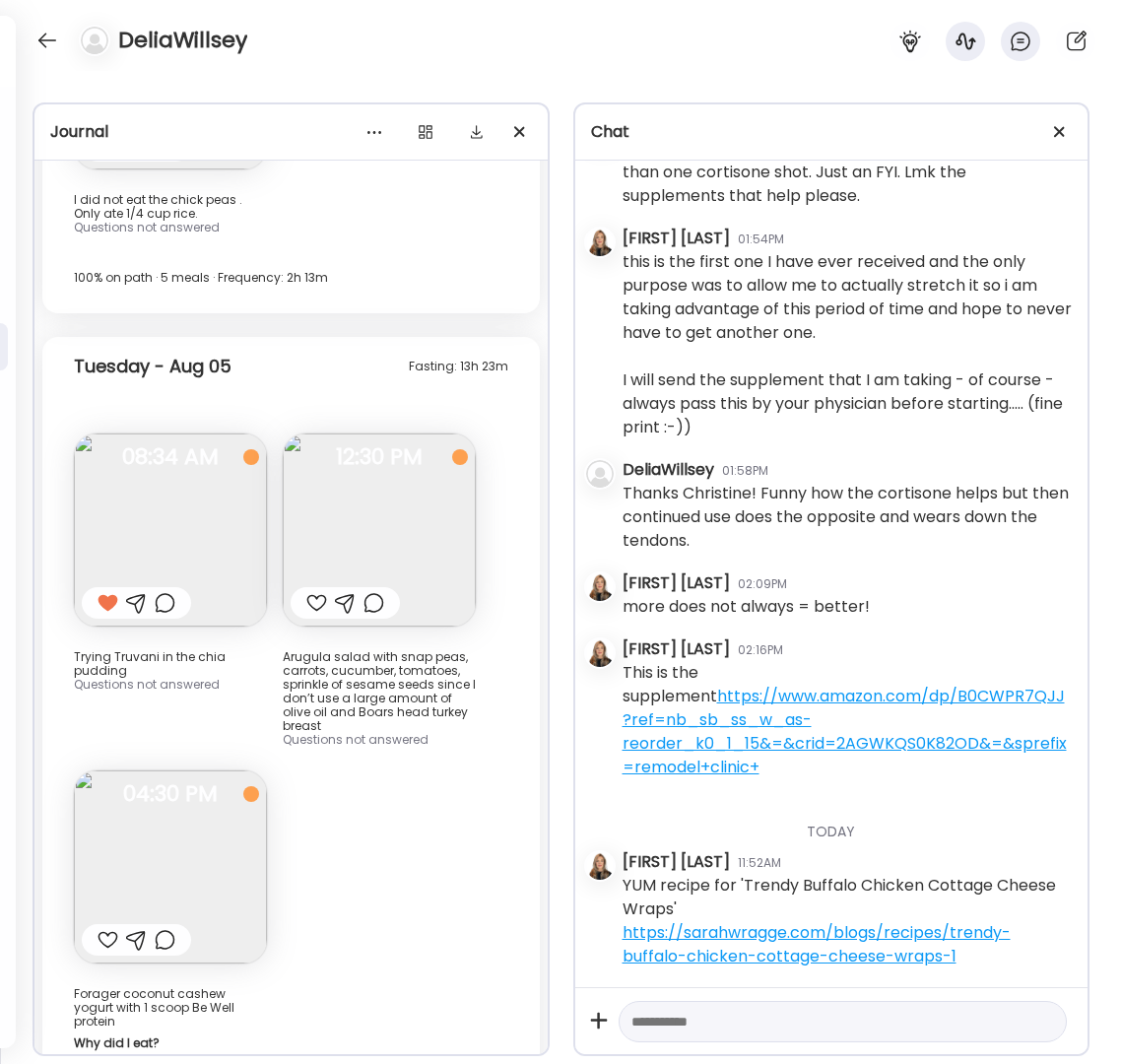 click at bounding box center (379, 530) 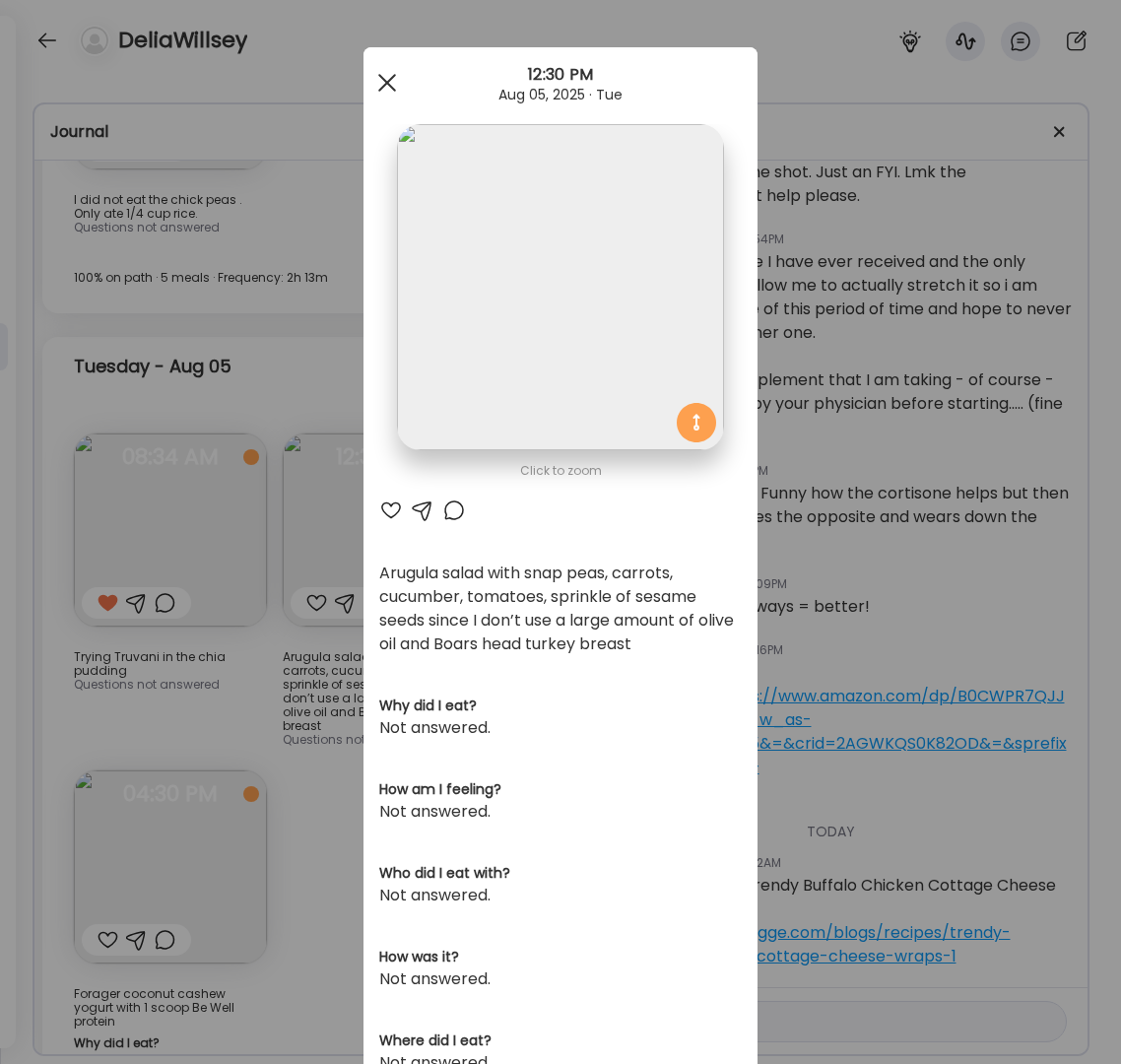 click at bounding box center [387, 83] 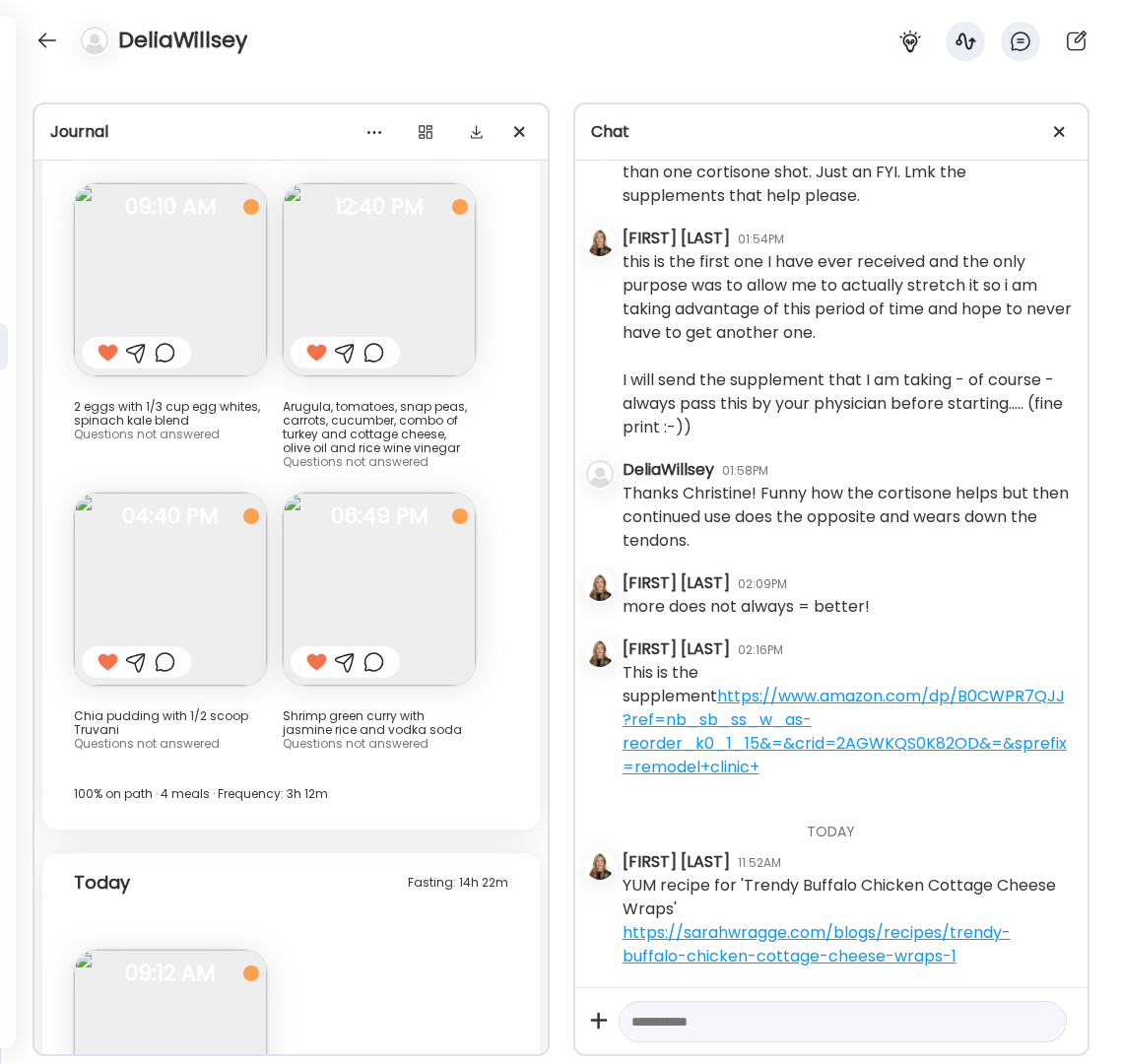 scroll, scrollTop: 15925, scrollLeft: 0, axis: vertical 